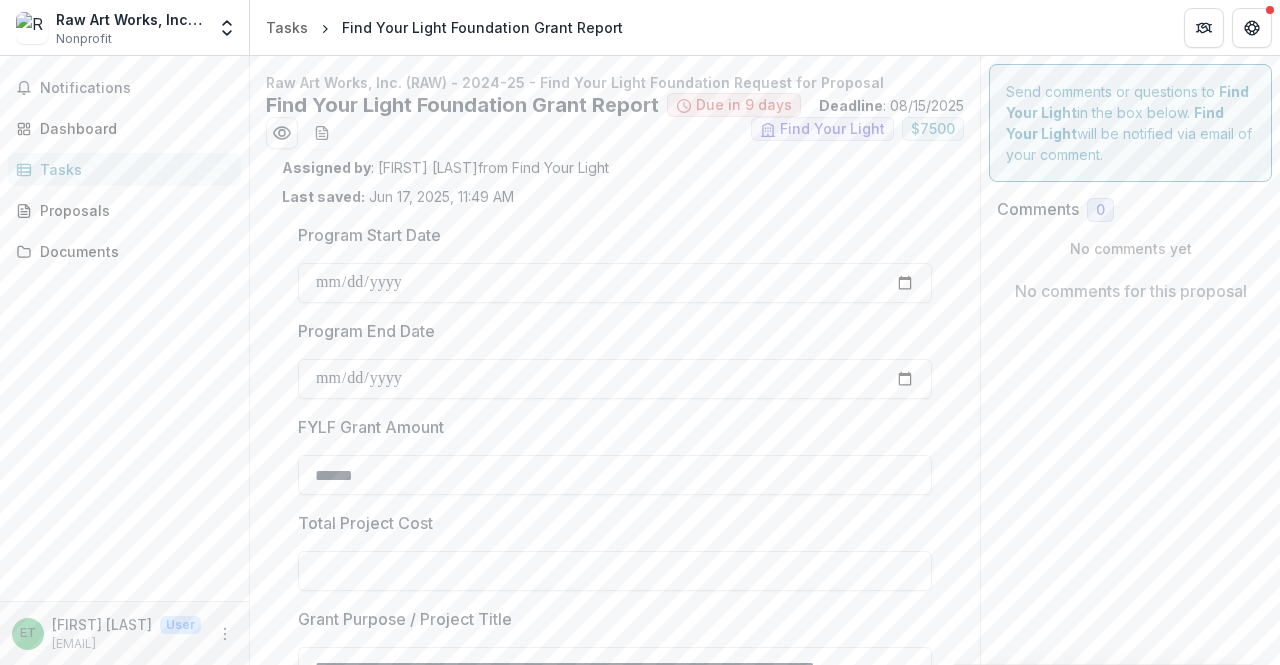scroll, scrollTop: 0, scrollLeft: 0, axis: both 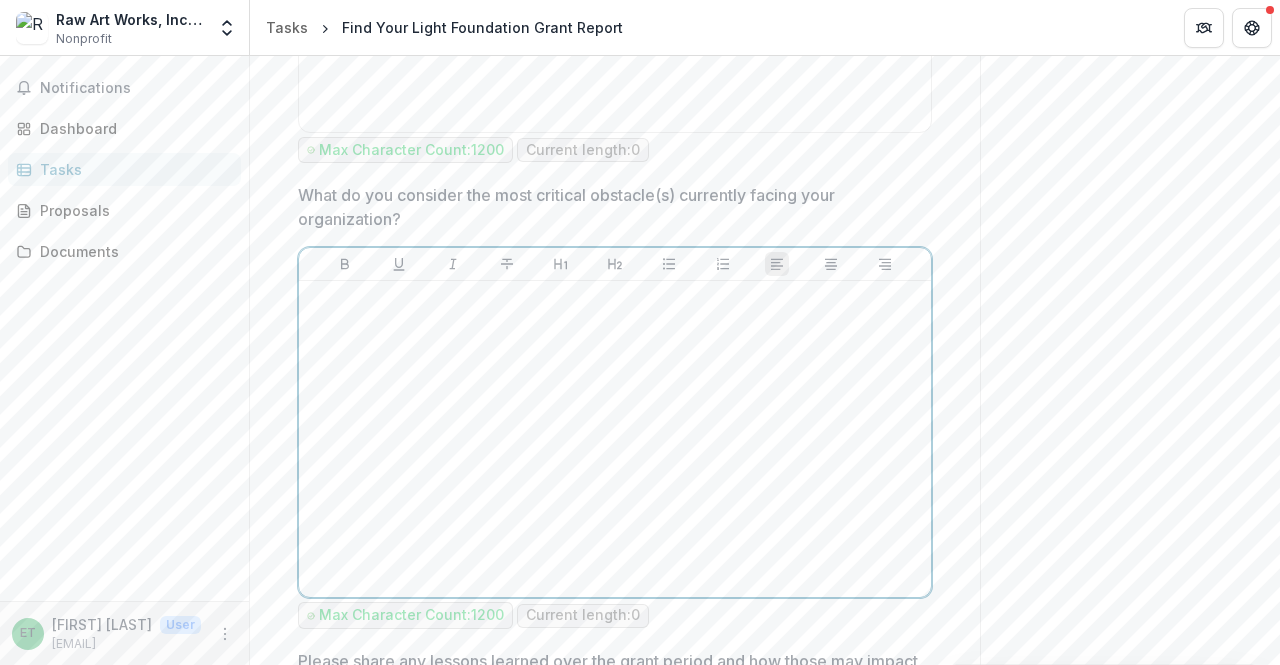 click at bounding box center [615, 439] 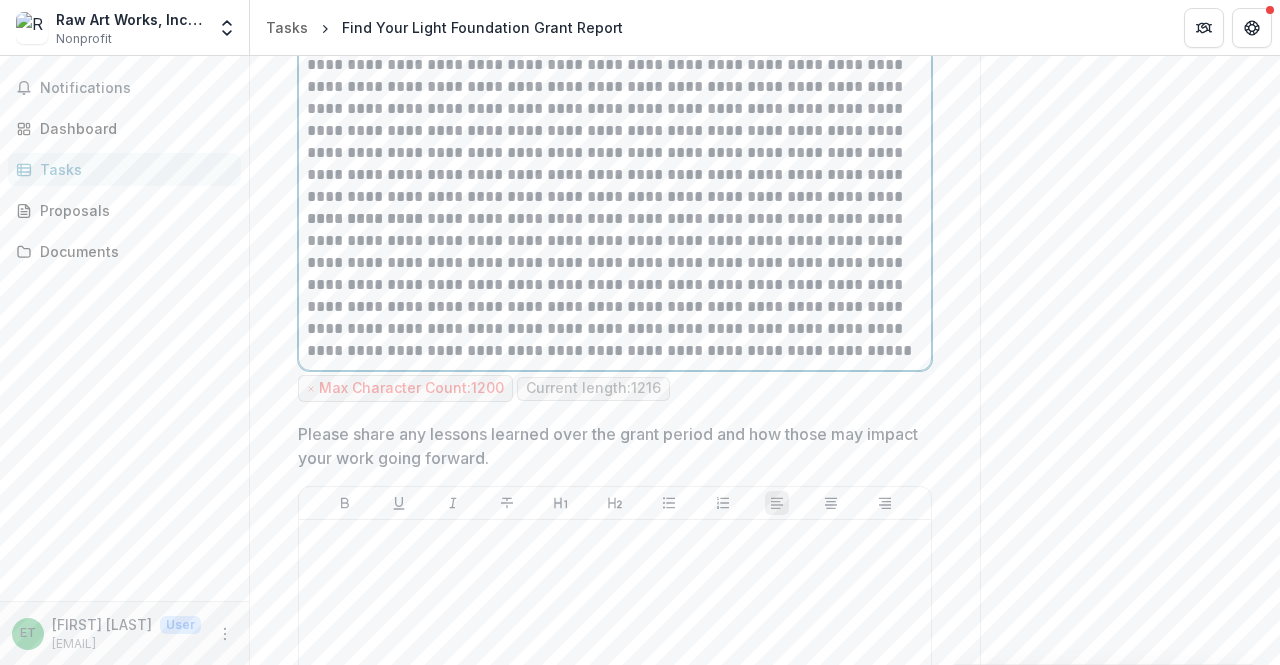 scroll, scrollTop: 2920, scrollLeft: 0, axis: vertical 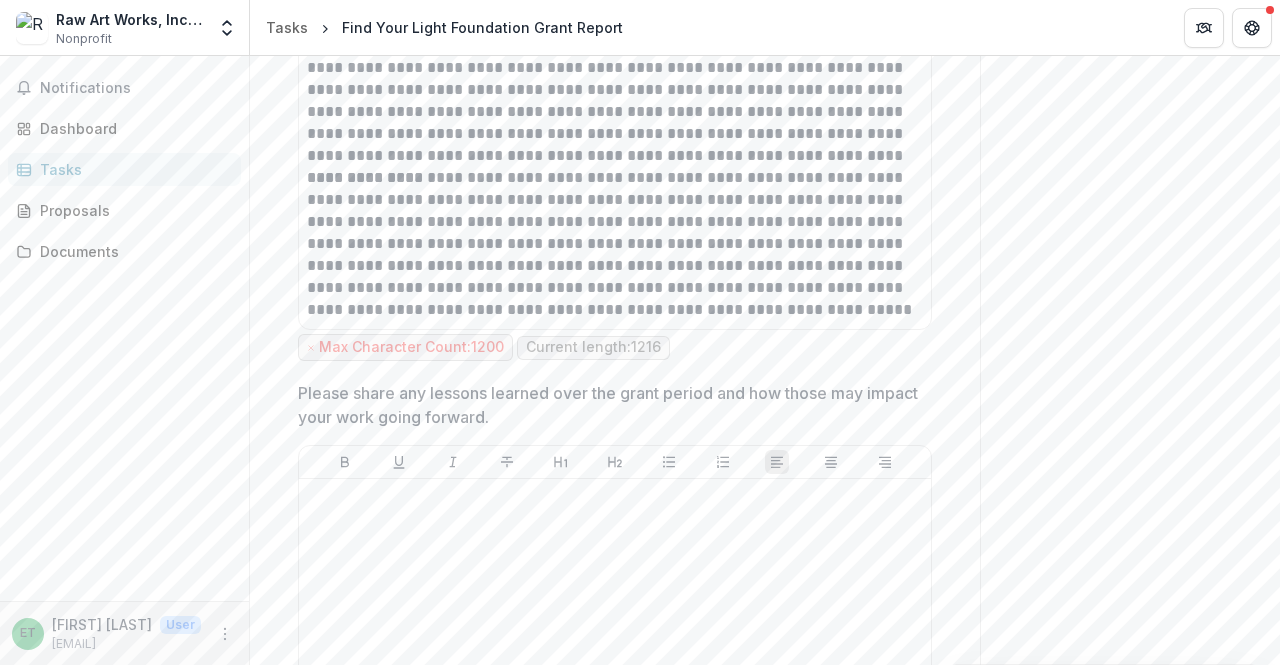 click on "Send comments or questions to   Find Your Light  in the box below.   Find Your Light  will be notified via email of your comment. Comments 0 No comments yet No comments for this proposal ET [FIRST] T Add Comment" at bounding box center [1130, -549] 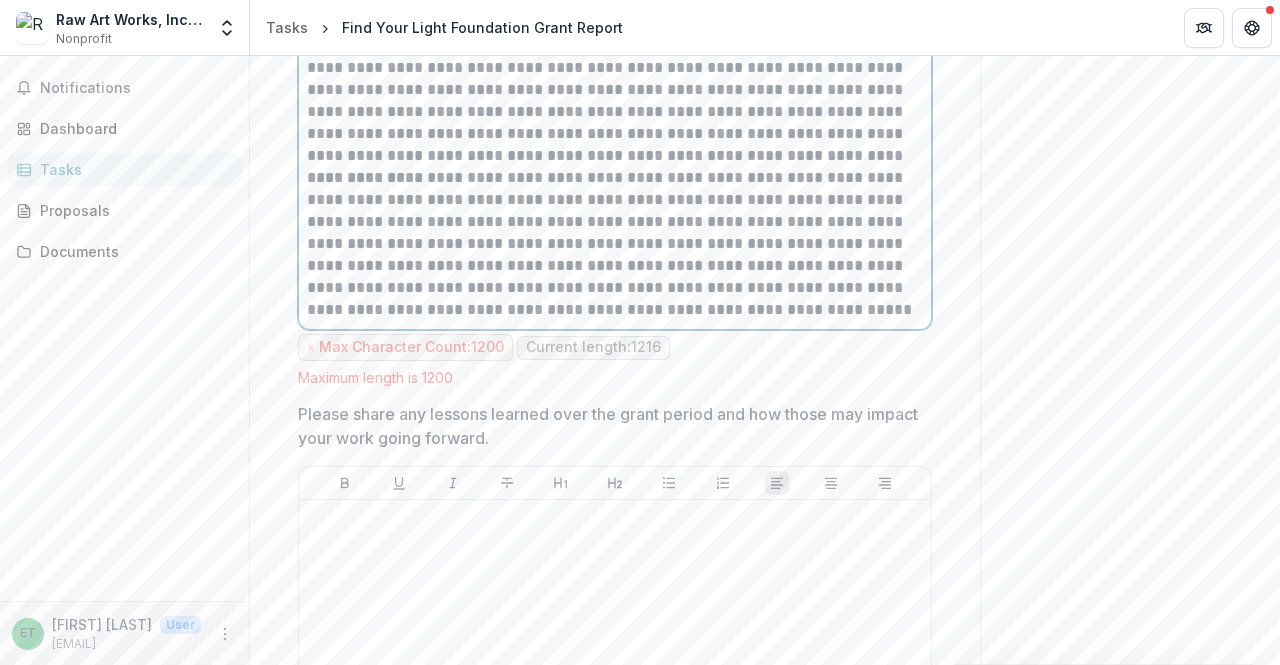 click on "**********" at bounding box center [612, 244] 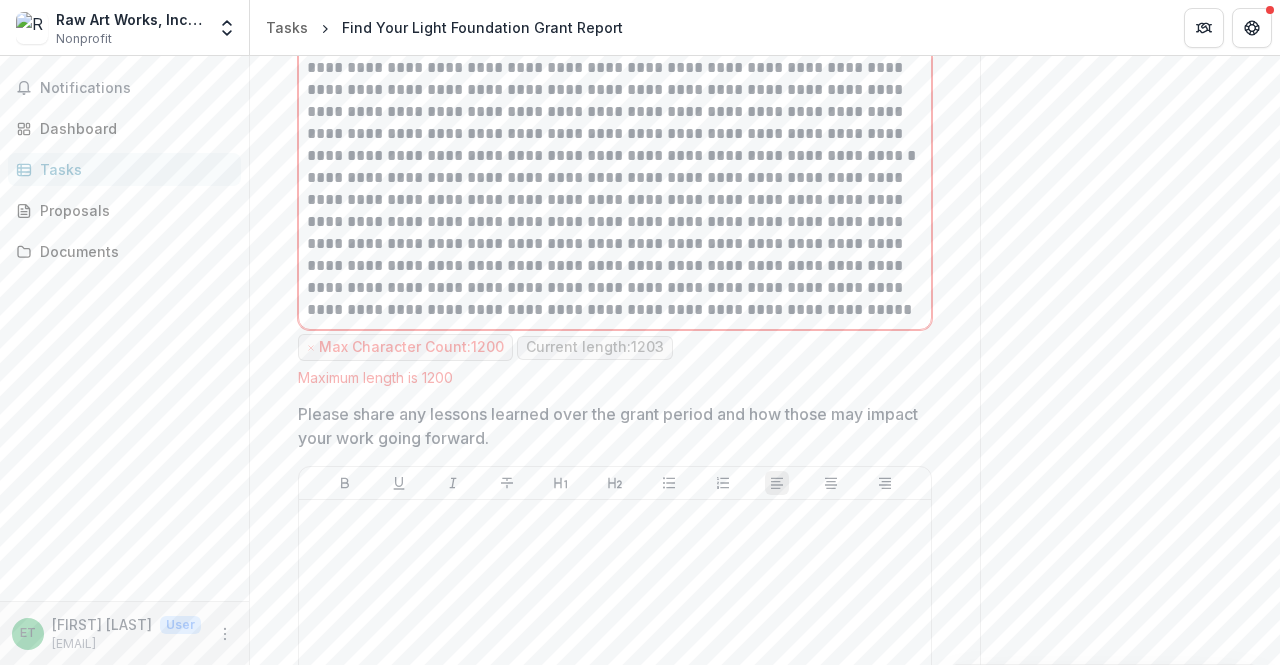 click on "Send comments or questions to   Find Your Light  in the box below.   Find Your Light  will be notified via email of your comment. Comments 0 No comments yet No comments for this proposal ET [FIRST] T Add Comment" at bounding box center (1130, -538) 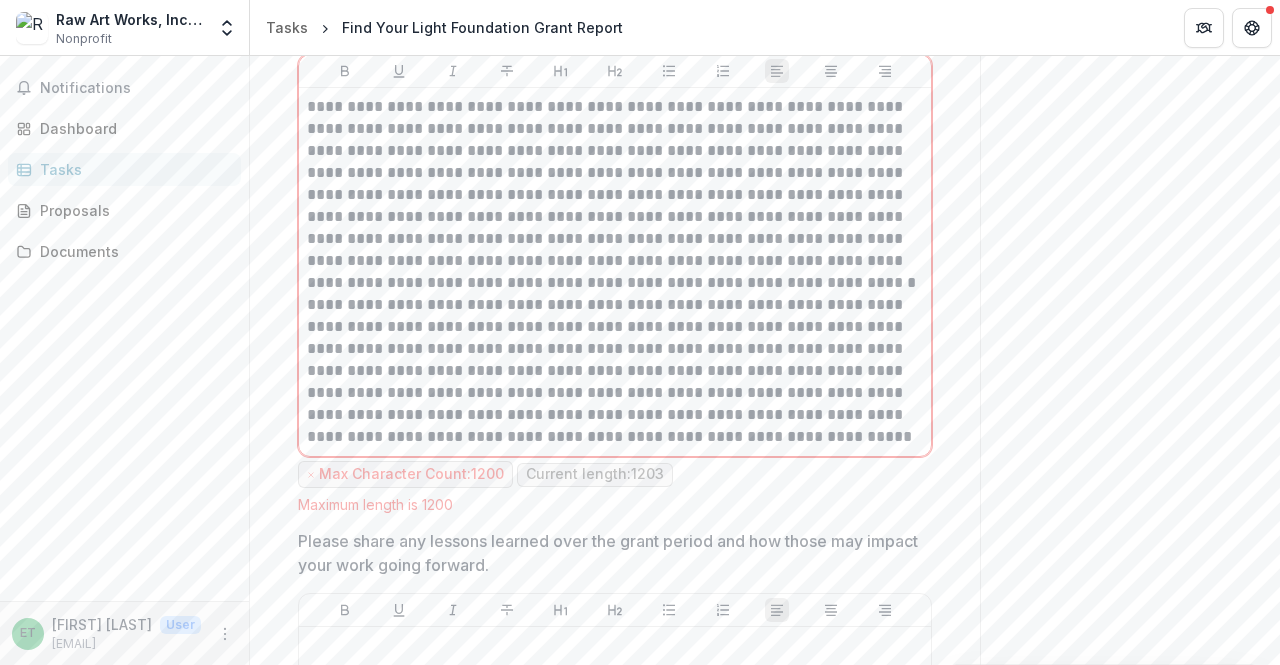 scroll, scrollTop: 2820, scrollLeft: 0, axis: vertical 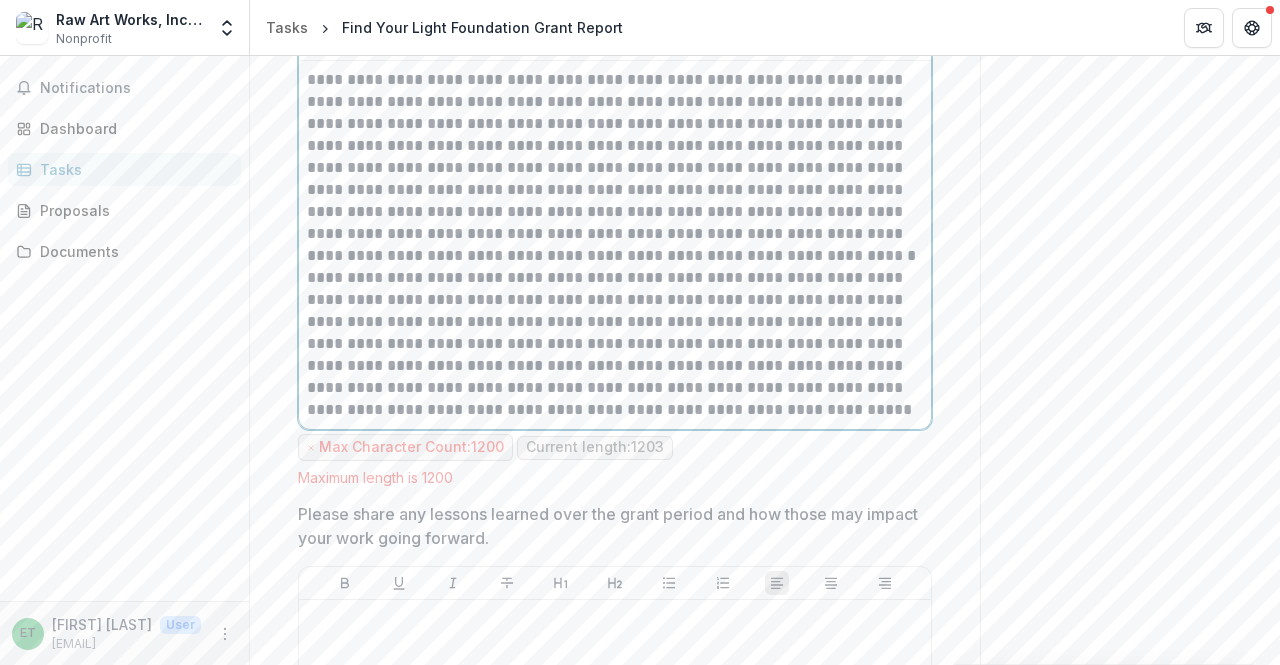 click on "**********" at bounding box center (612, 344) 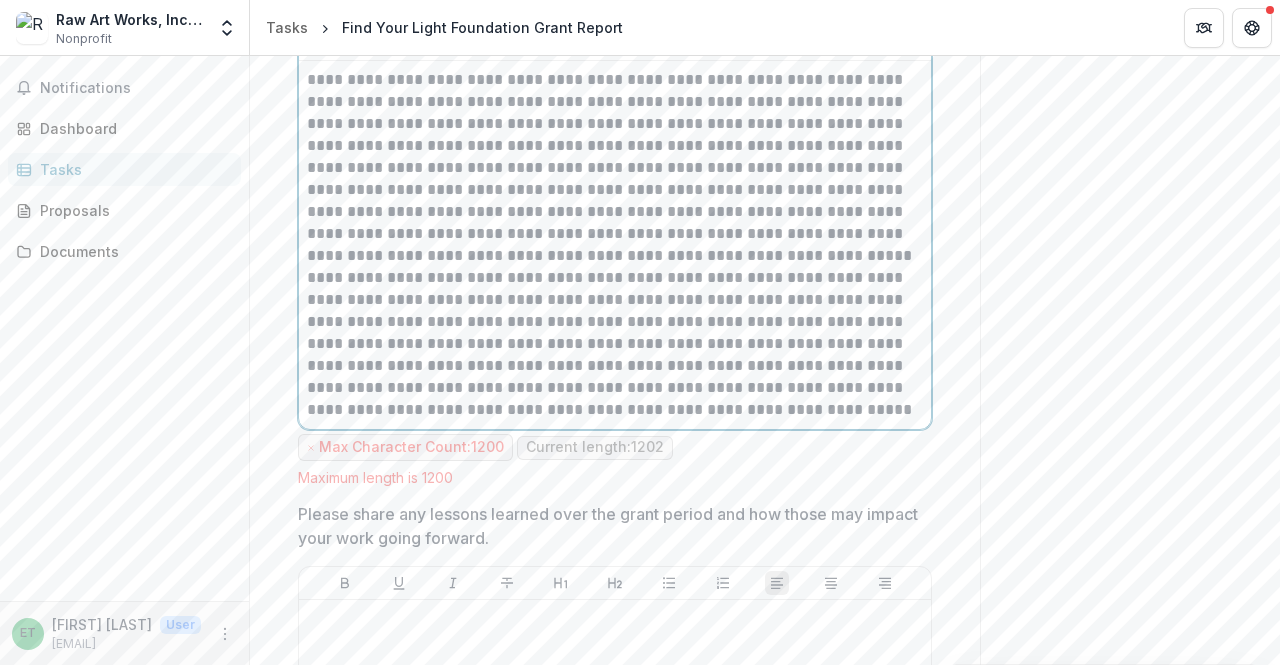 click on "**********" at bounding box center (612, 344) 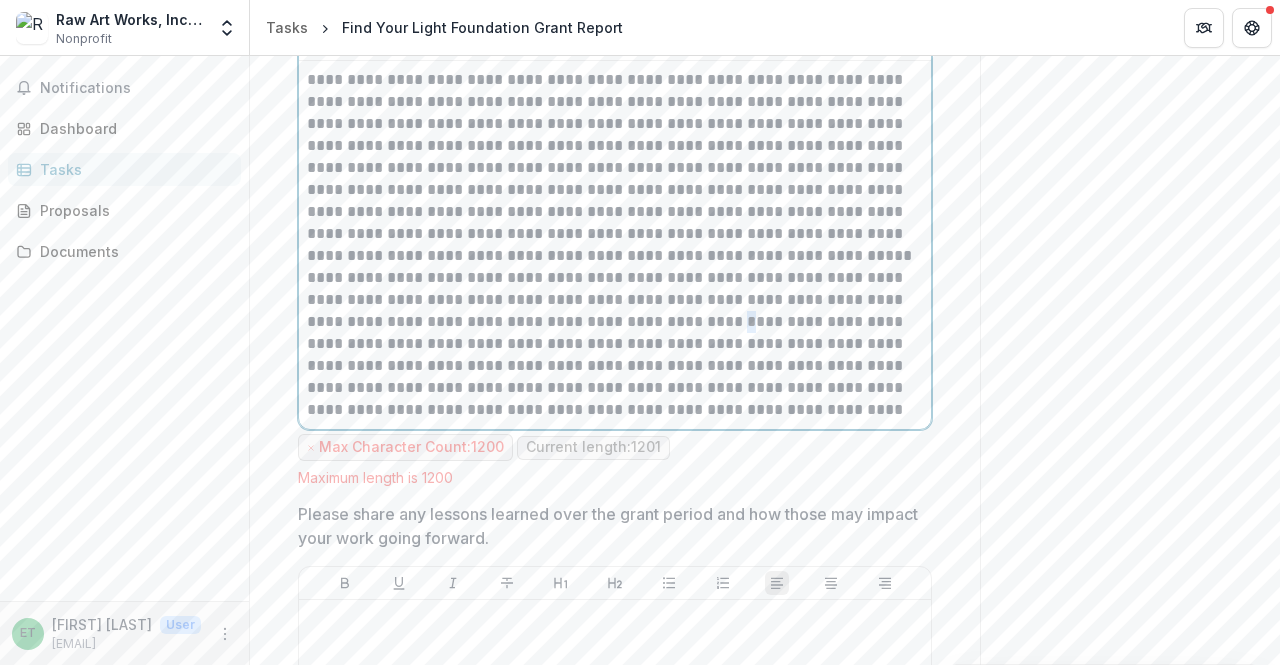 drag, startPoint x: 766, startPoint y: 364, endPoint x: 754, endPoint y: 364, distance: 12 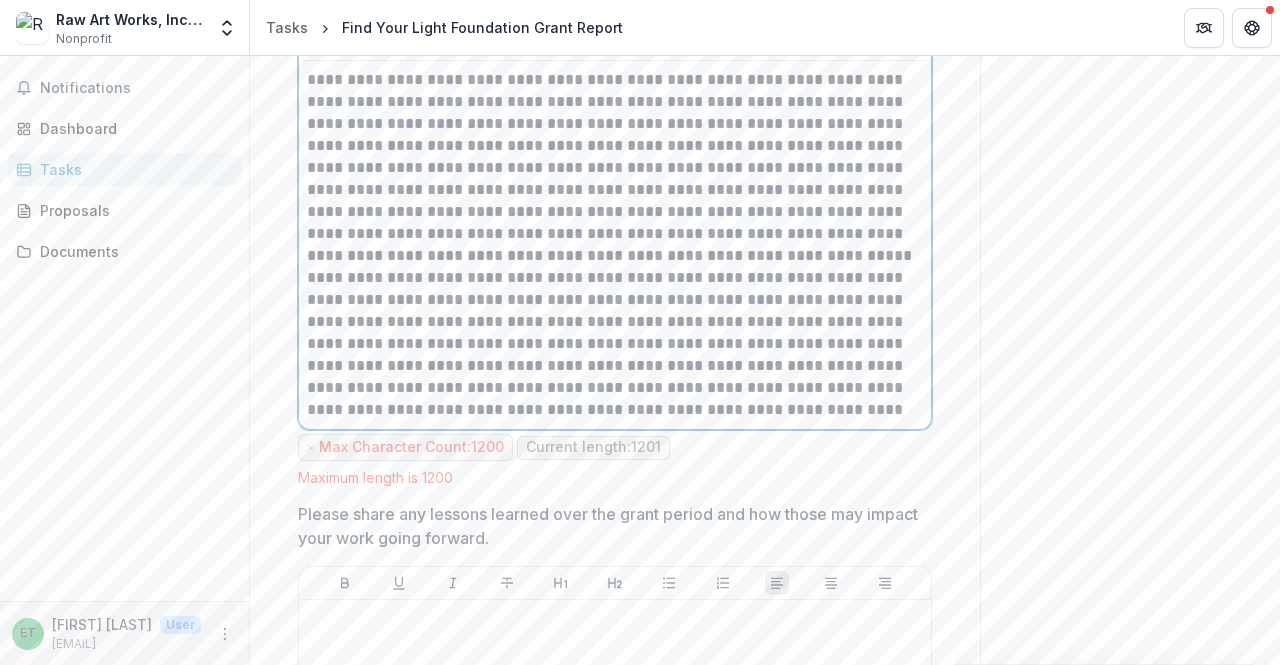 click on "**********" at bounding box center (612, 344) 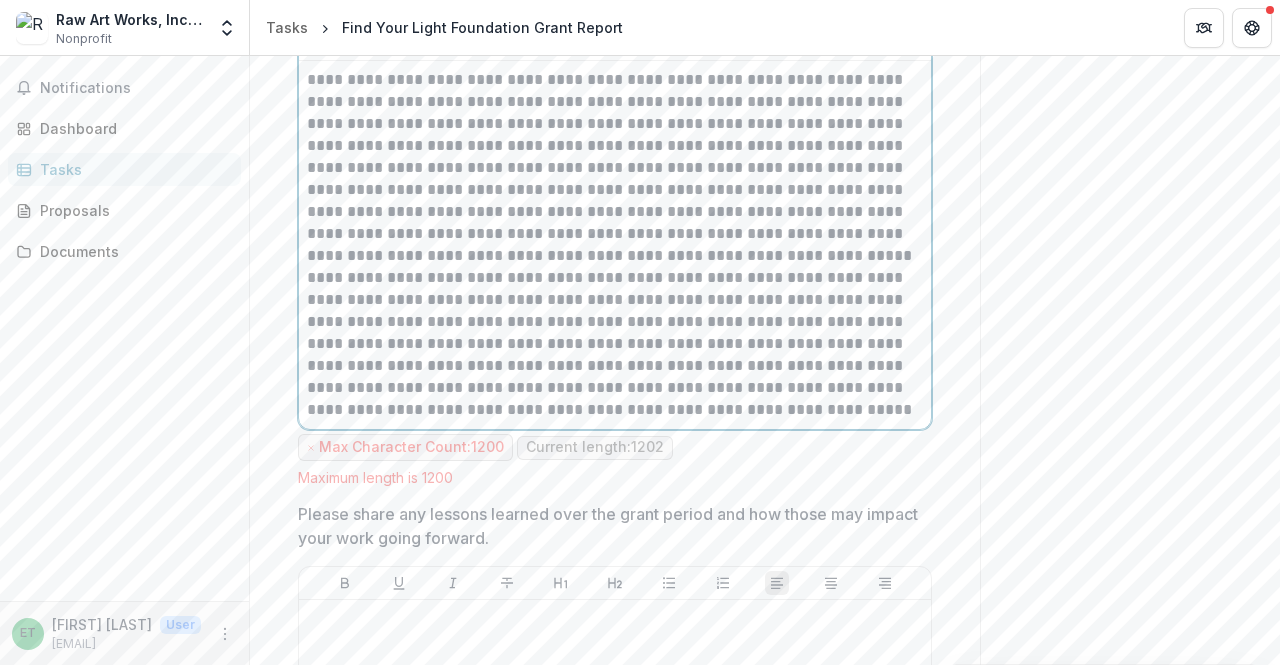 click on "**********" at bounding box center [612, 344] 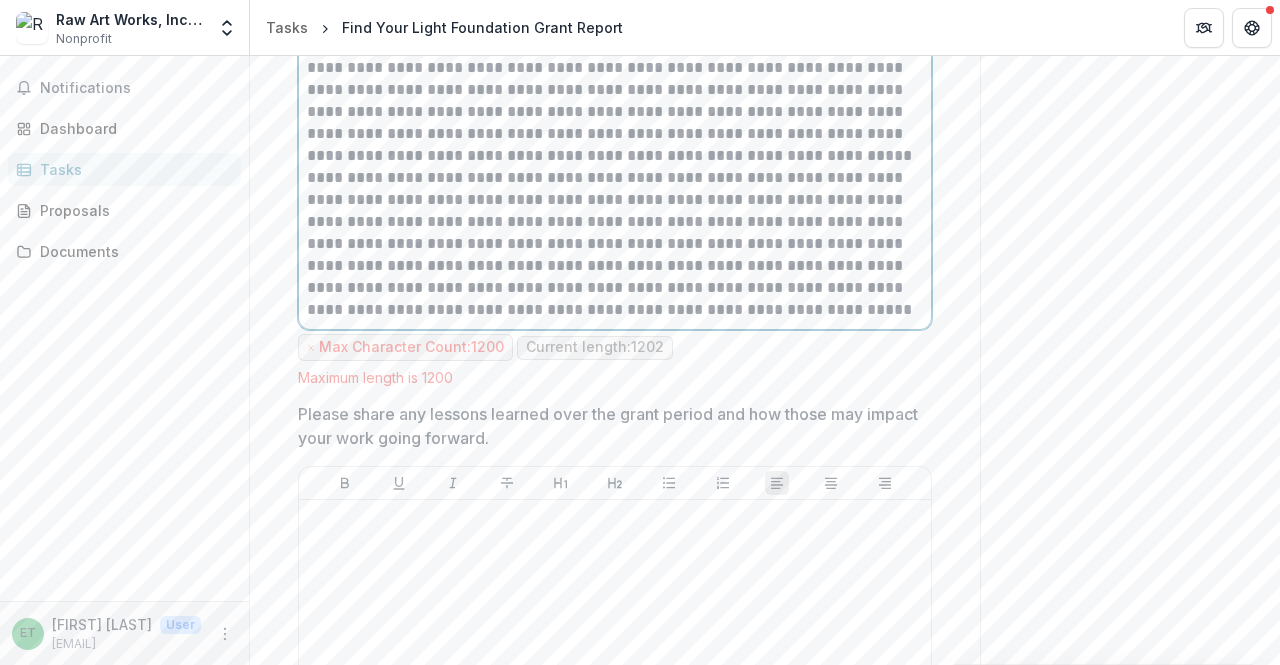 scroll, scrollTop: 3020, scrollLeft: 0, axis: vertical 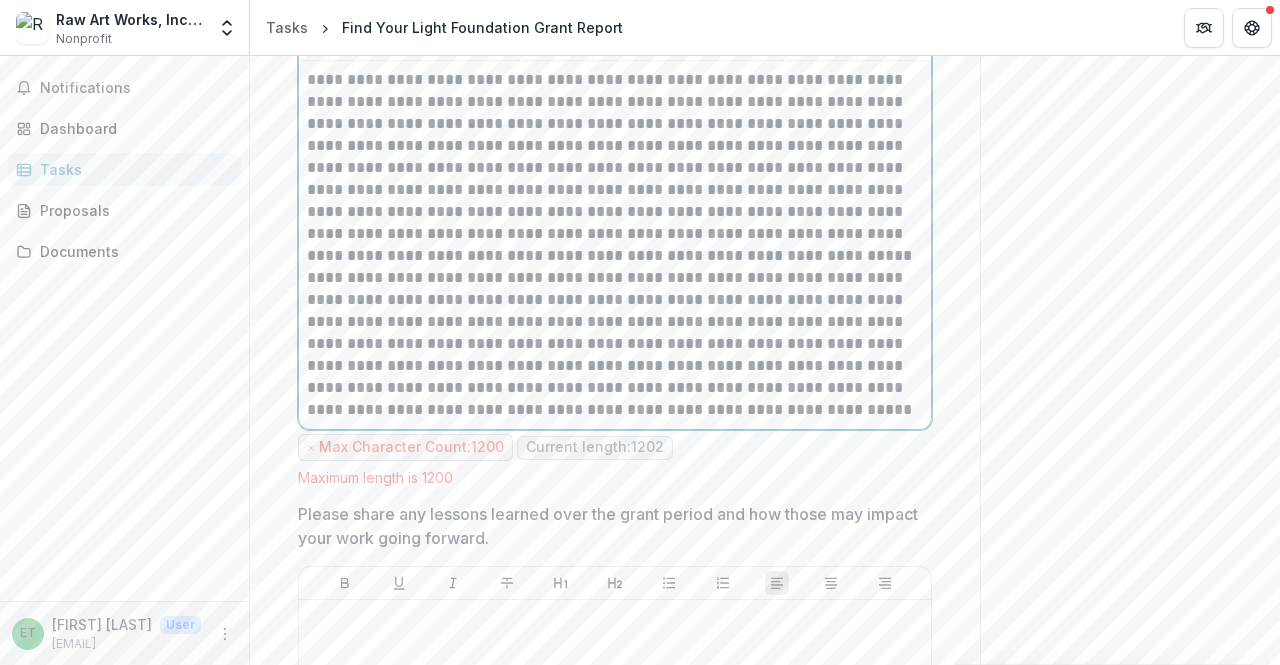 click on "**********" at bounding box center [612, 344] 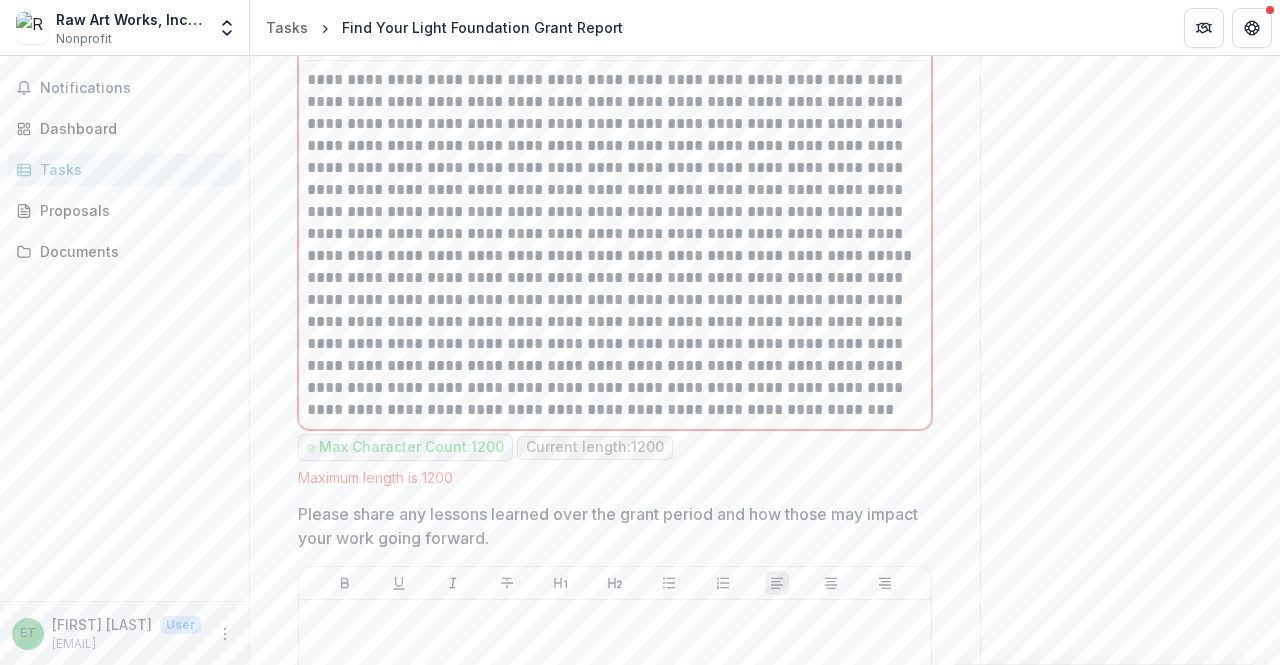 click on "Send comments or questions to   Find Your Light  in the box below.   Find Your Light  will be notified via email of your comment. Comments 0 No comments yet No comments for this proposal ET [FIRST] T Add Comment" at bounding box center (1130, -438) 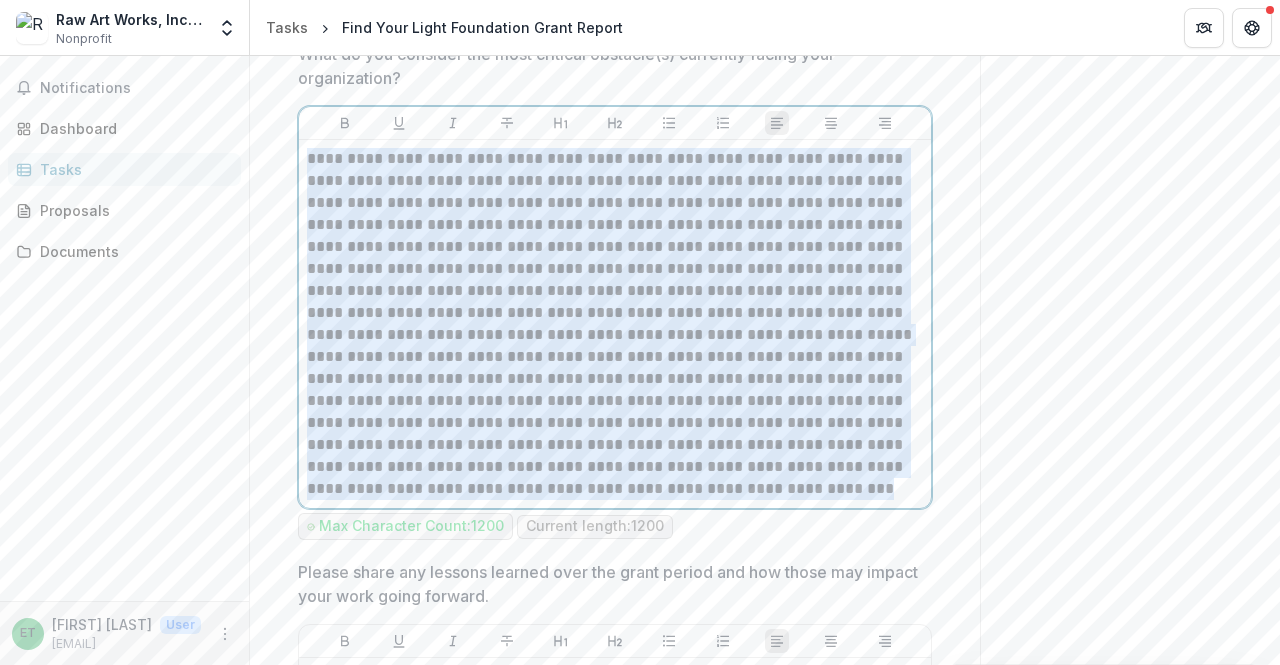 drag, startPoint x: 906, startPoint y: 447, endPoint x: 159, endPoint y: 62, distance: 840.3773 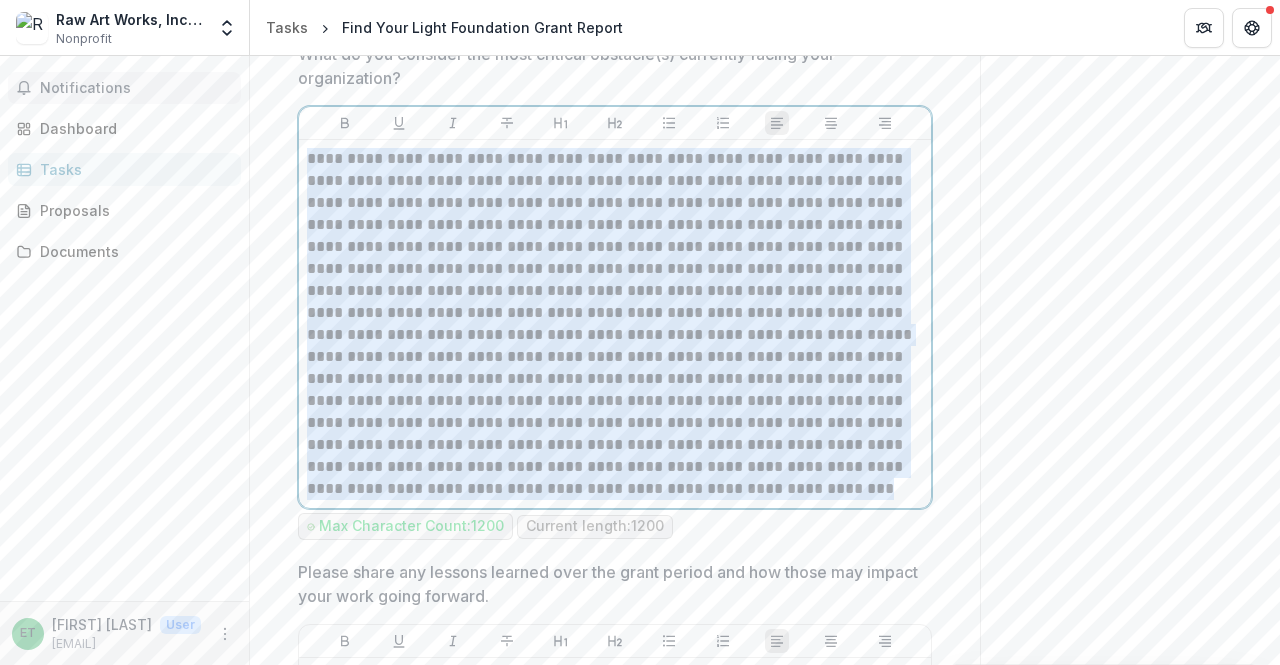 scroll, scrollTop: 2734, scrollLeft: 0, axis: vertical 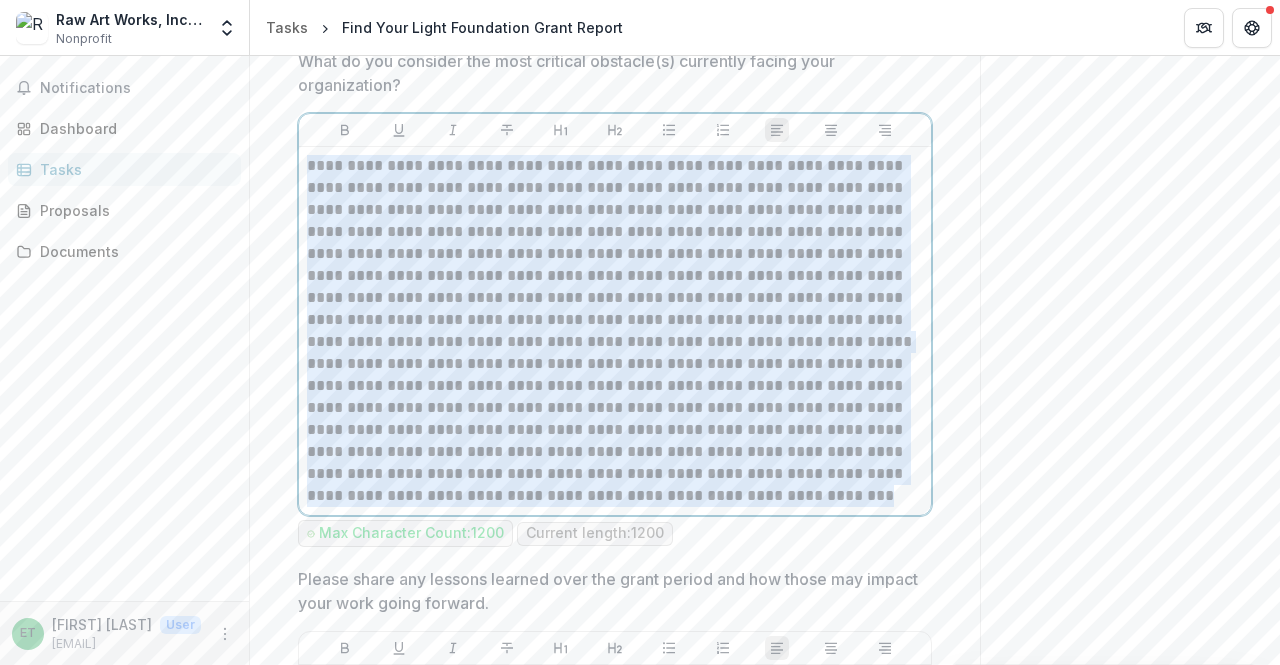 copy on "**********" 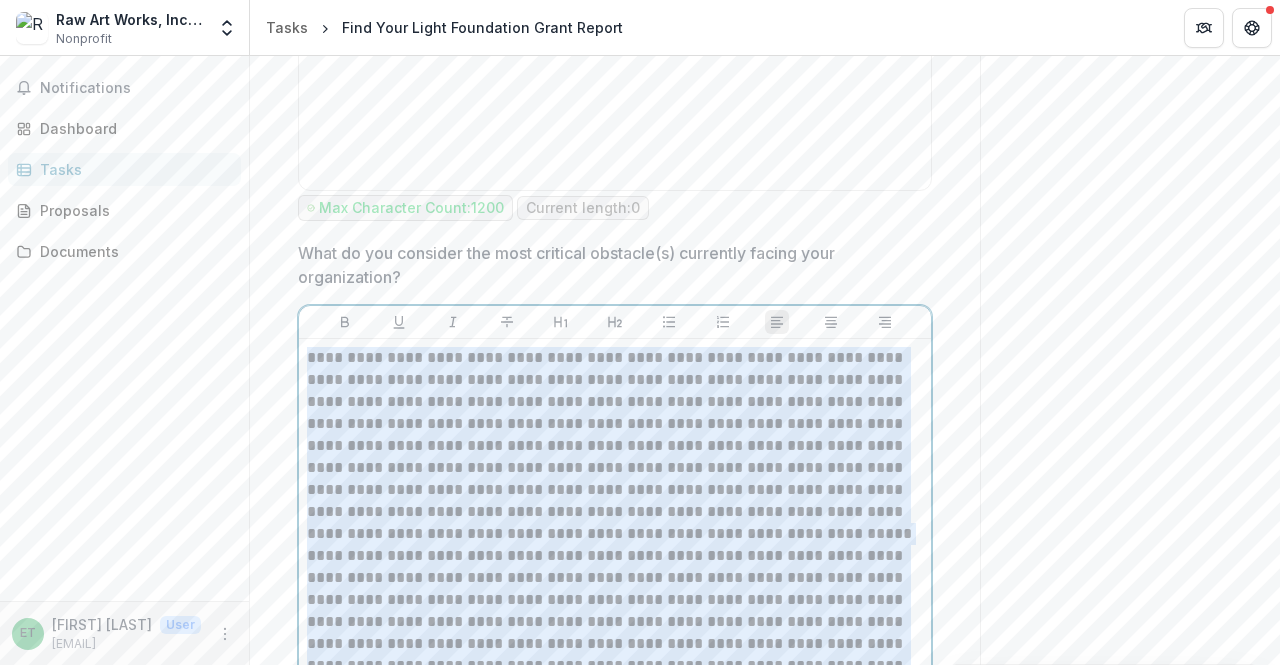 scroll, scrollTop: 2634, scrollLeft: 0, axis: vertical 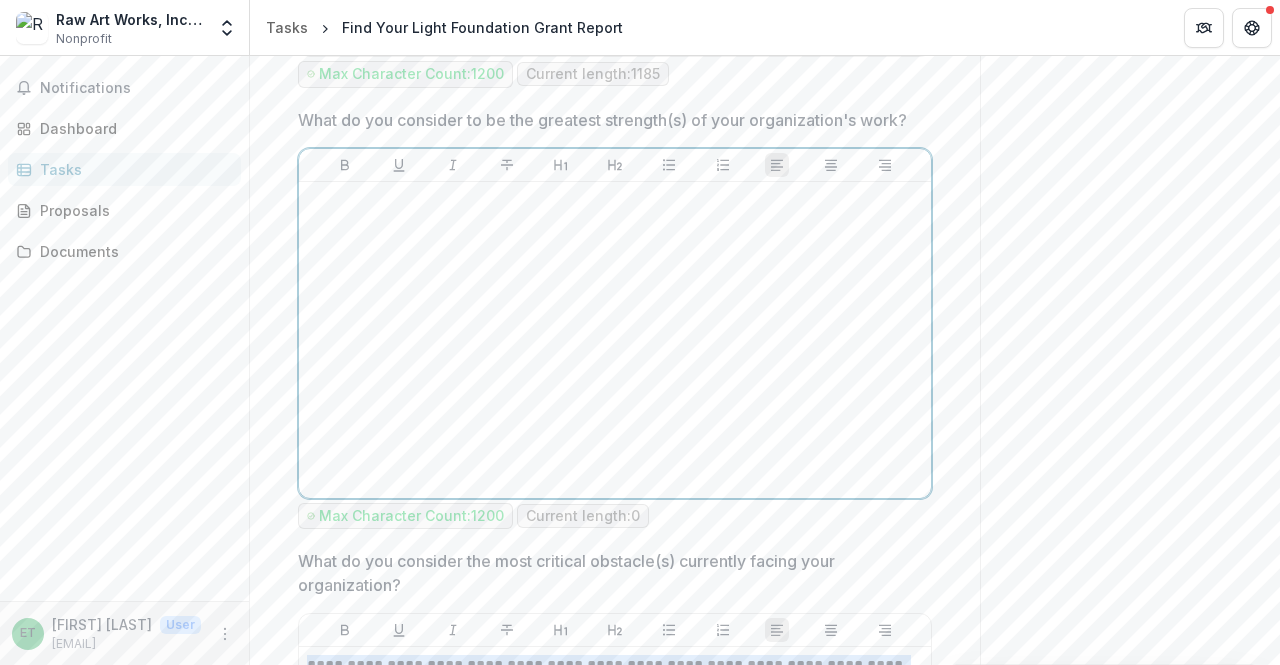click at bounding box center [615, 340] 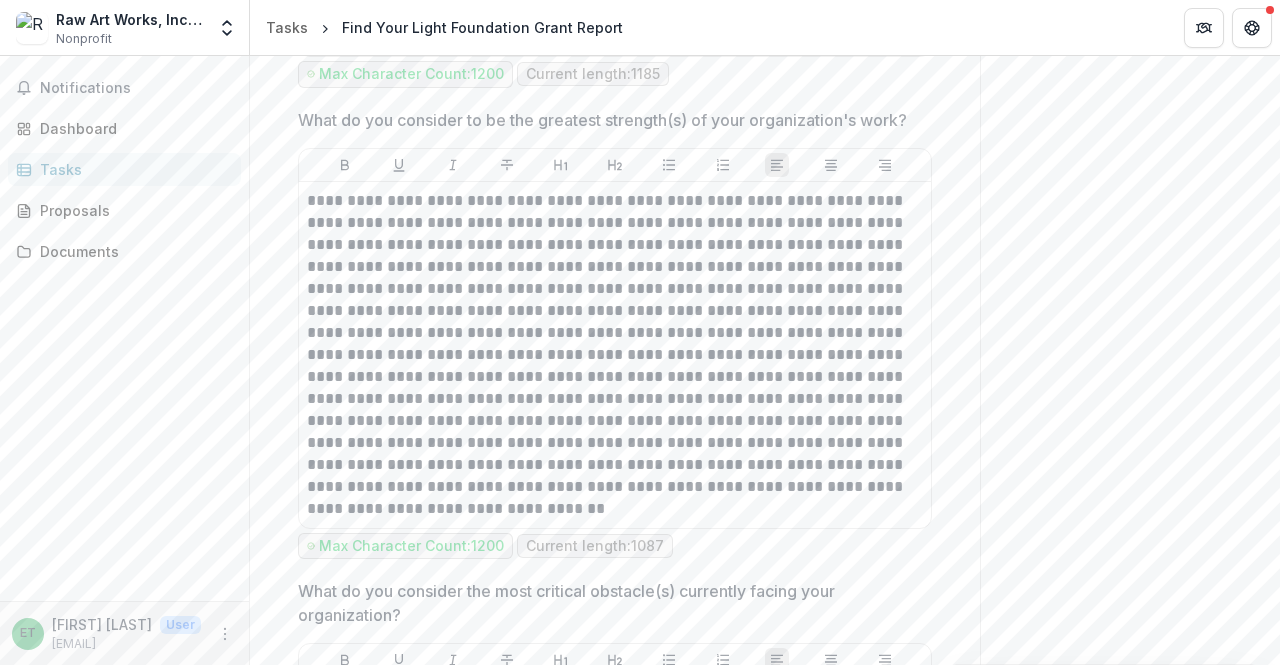 click on "Send comments or questions to   Find Your Light  in the box below.   Find Your Light  will be notified via email of your comment. Comments 0 No comments yet No comments for this proposal ET [FIRST] T Add Comment" at bounding box center (1130, 152) 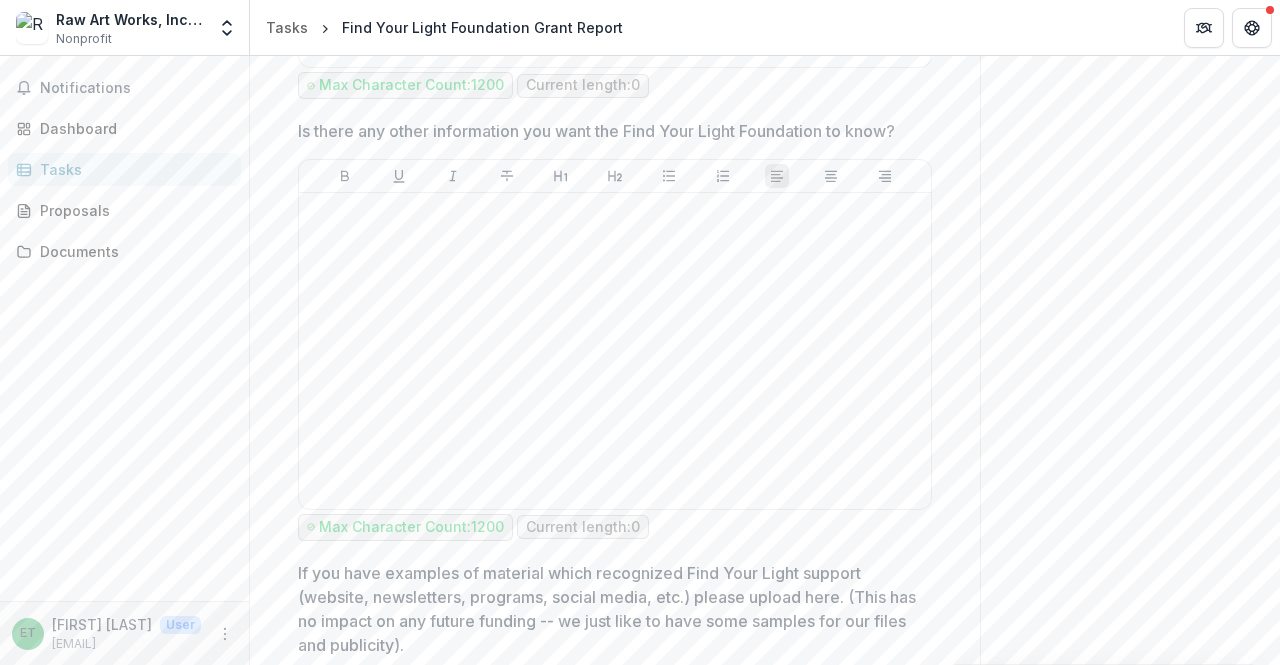 scroll, scrollTop: 3734, scrollLeft: 0, axis: vertical 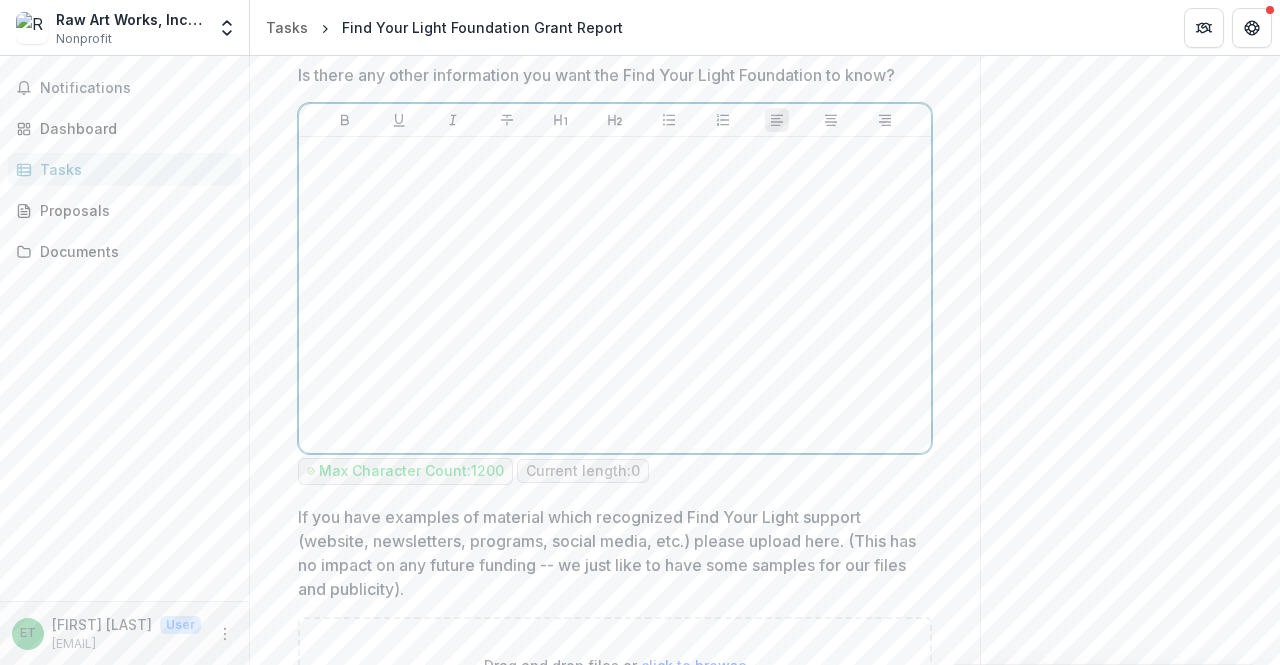 click at bounding box center [615, 295] 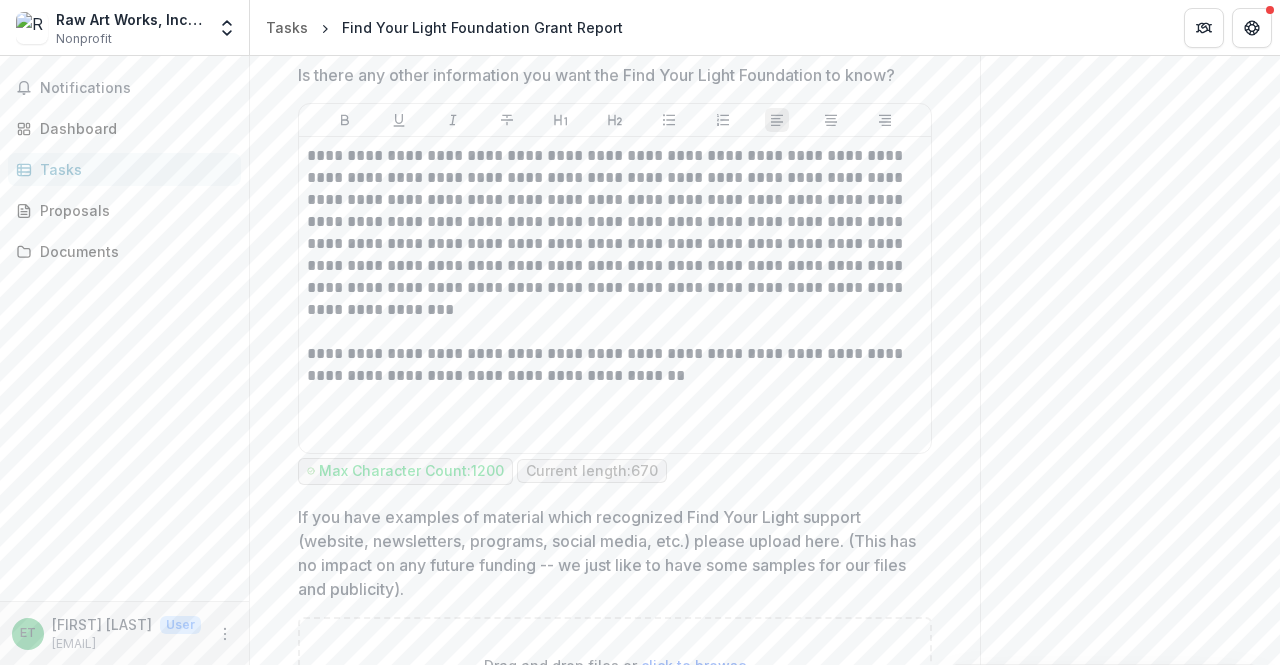 click on "Send comments or questions to   Find Your Light  in the box below.   Find Your Light  will be notified via email of your comment. Comments 0 No comments yet No comments for this proposal ET [FIRST] T Add Comment" at bounding box center [1130, -1348] 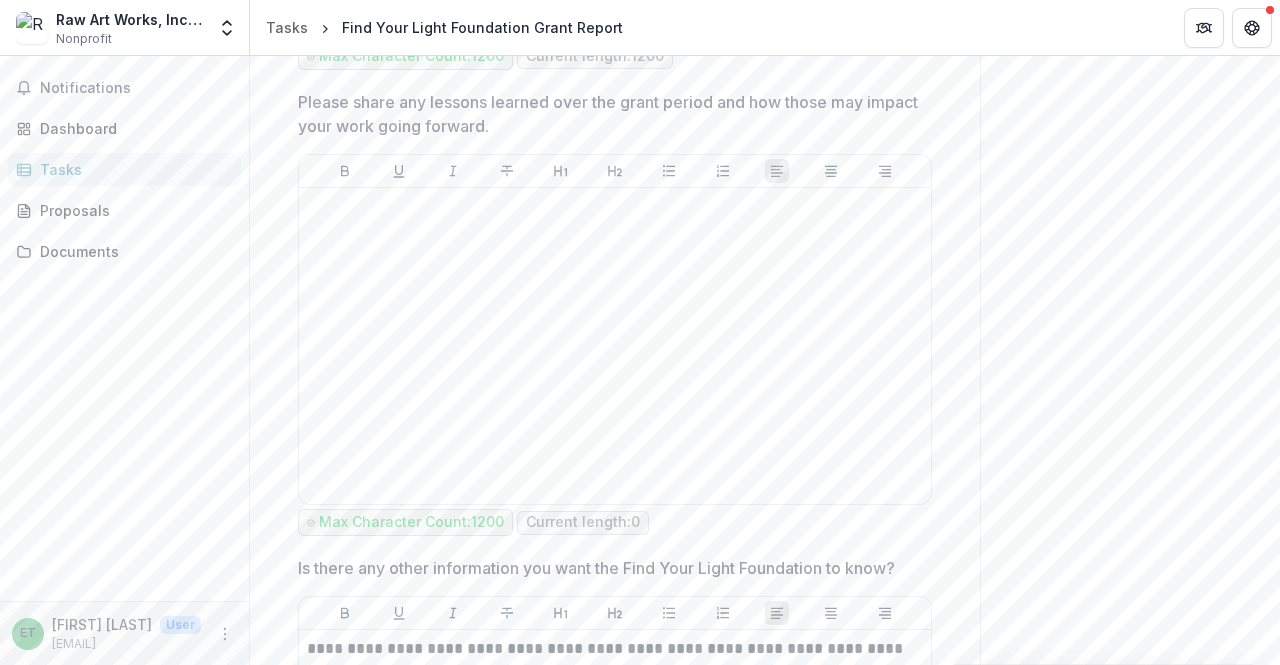 scroll, scrollTop: 3288, scrollLeft: 0, axis: vertical 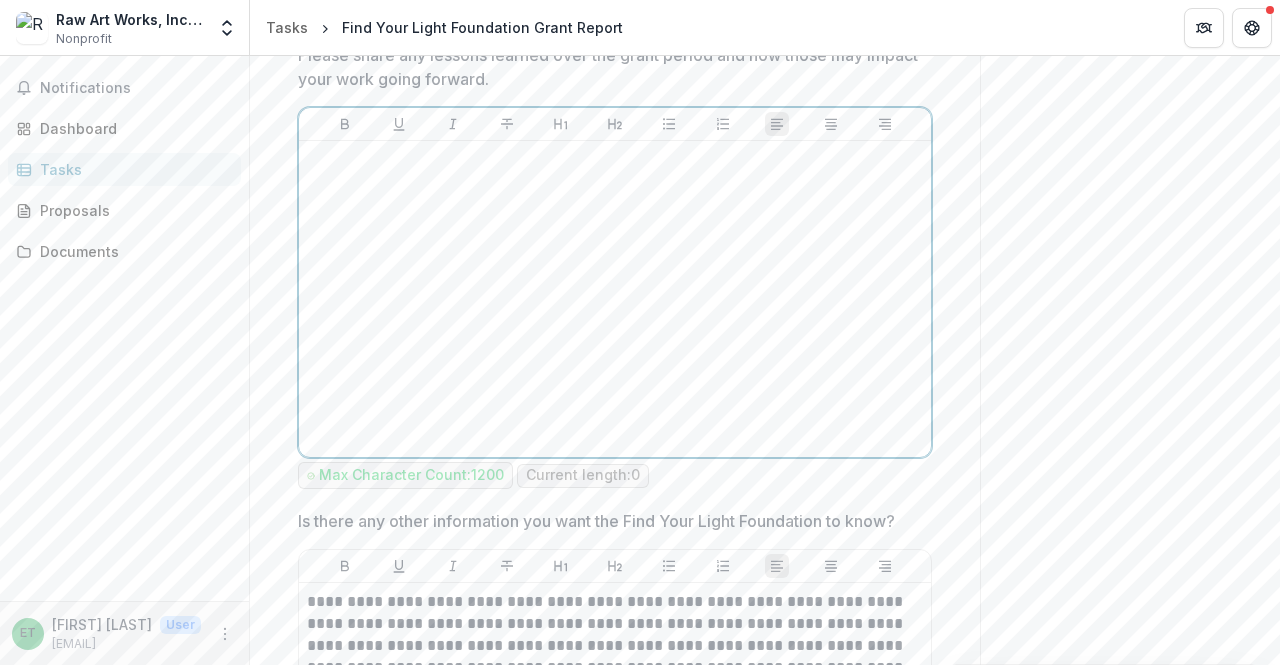 click at bounding box center (615, 299) 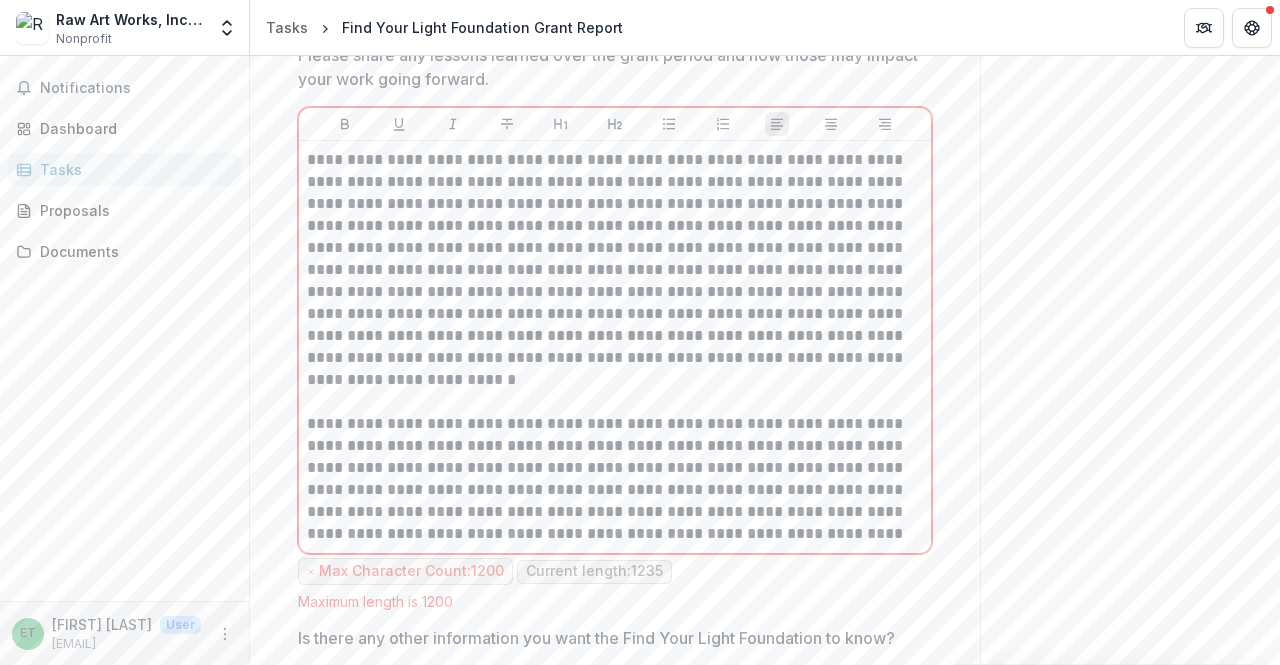 click on "**********" at bounding box center (615, -835) 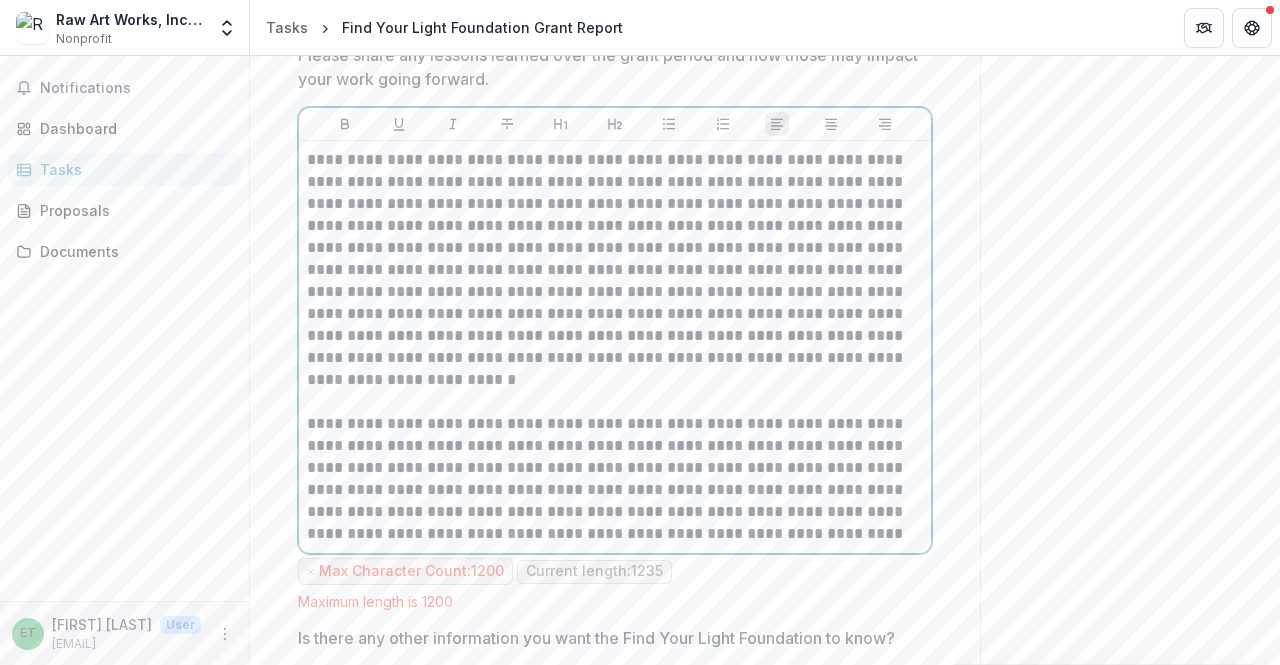 click on "**********" at bounding box center (612, 479) 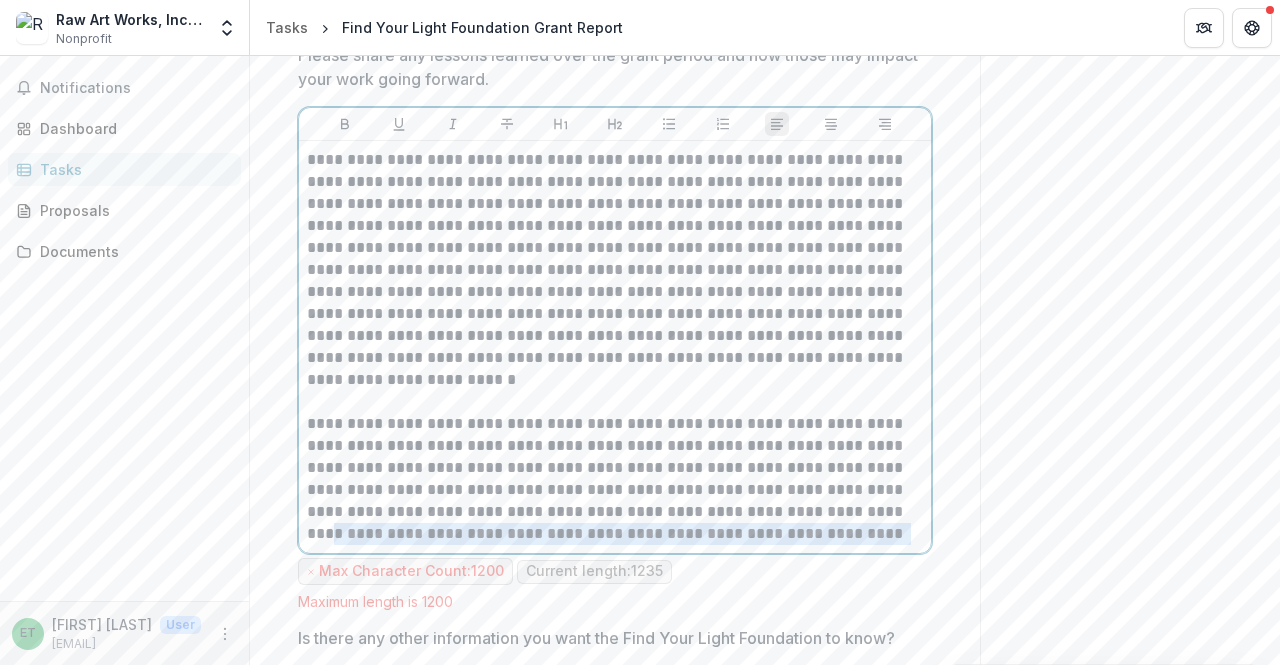 drag, startPoint x: 828, startPoint y: 576, endPoint x: 805, endPoint y: 553, distance: 32.526913 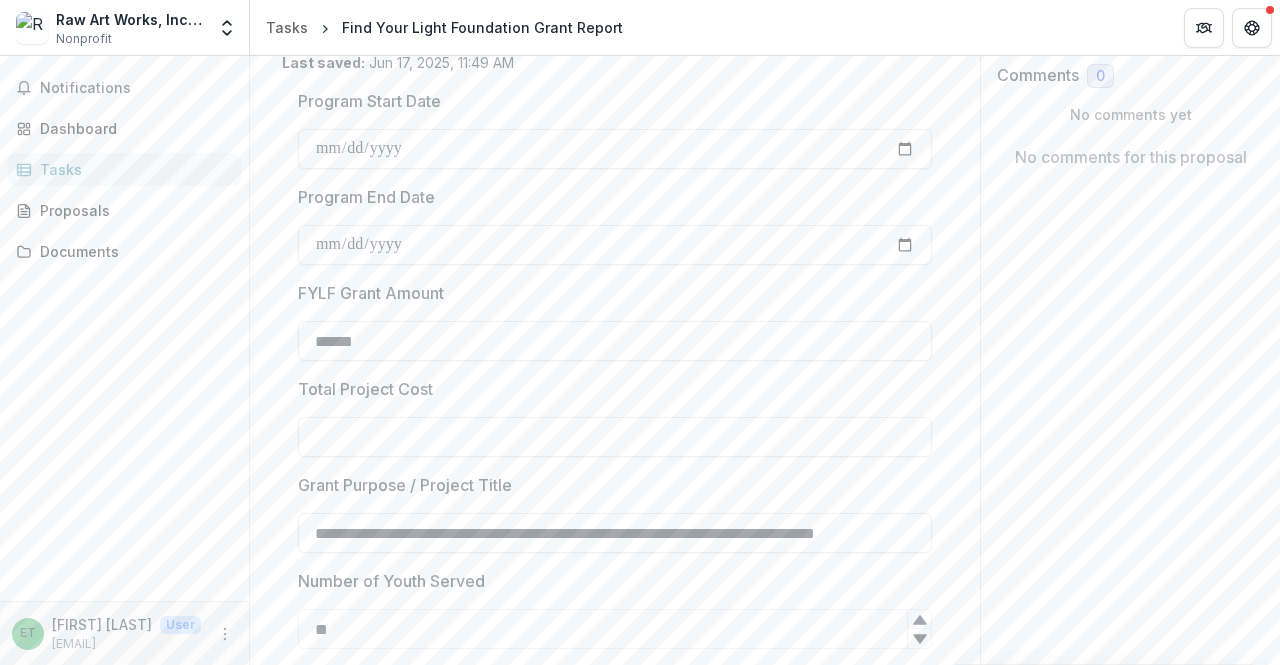 scroll, scrollTop: 0, scrollLeft: 0, axis: both 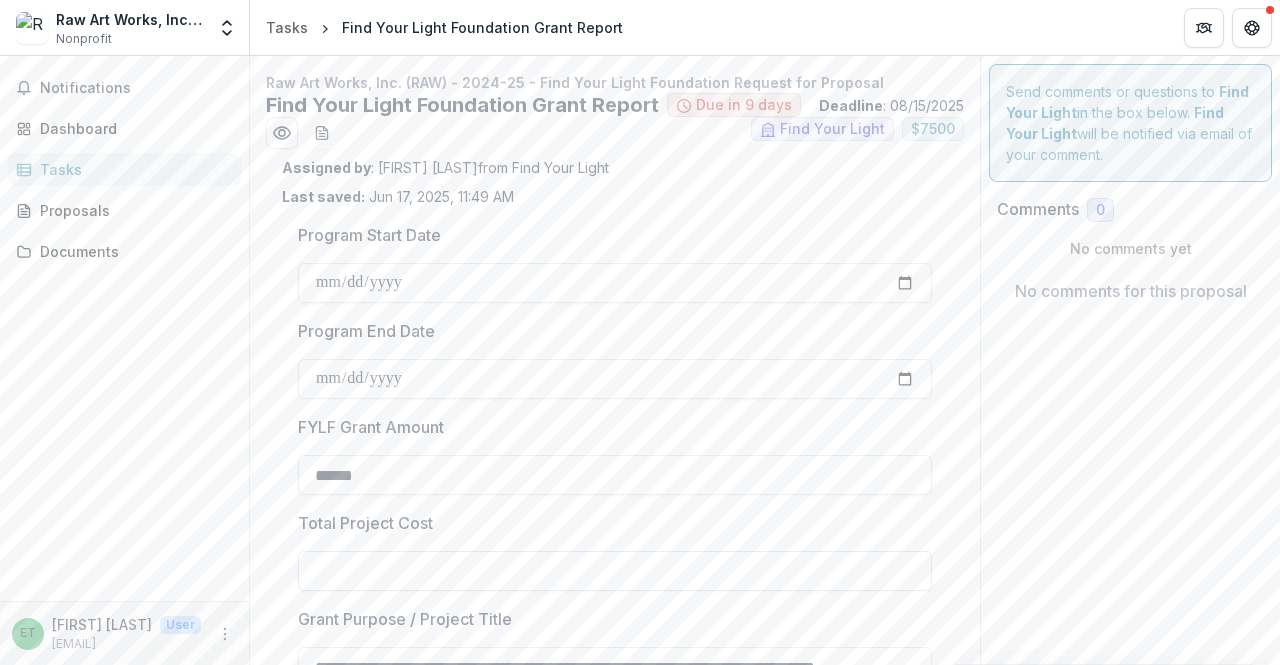 click on "Total Project Cost" at bounding box center [615, 571] 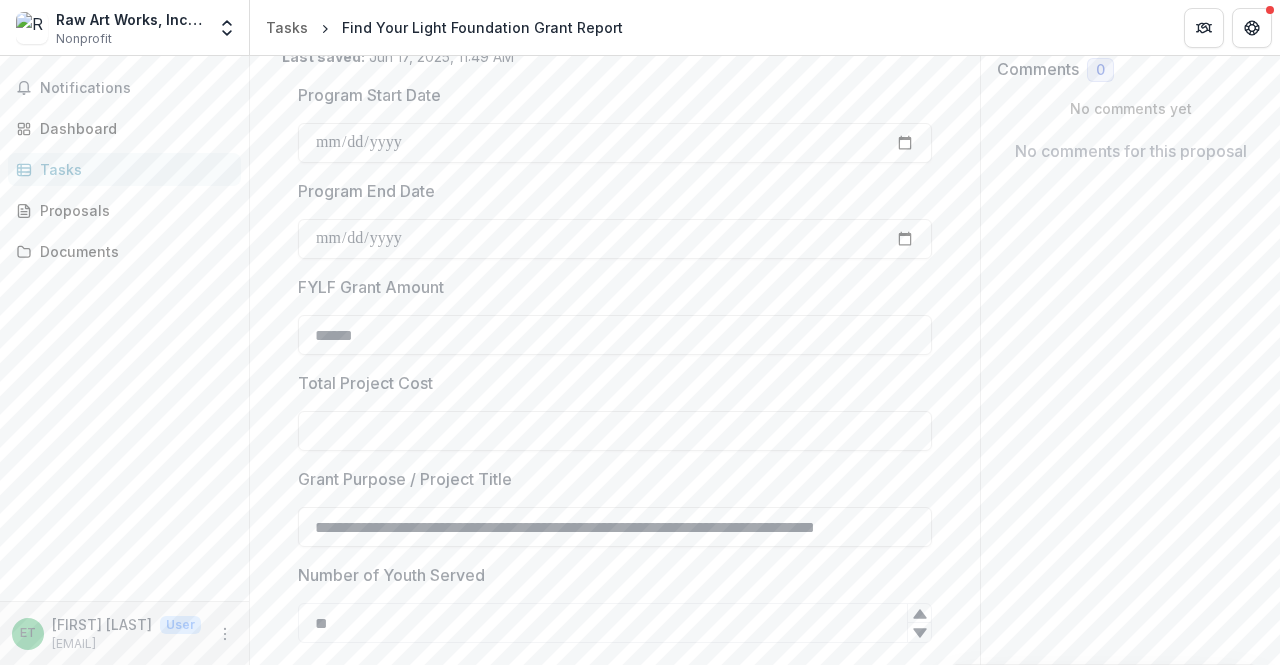 scroll, scrollTop: 141, scrollLeft: 0, axis: vertical 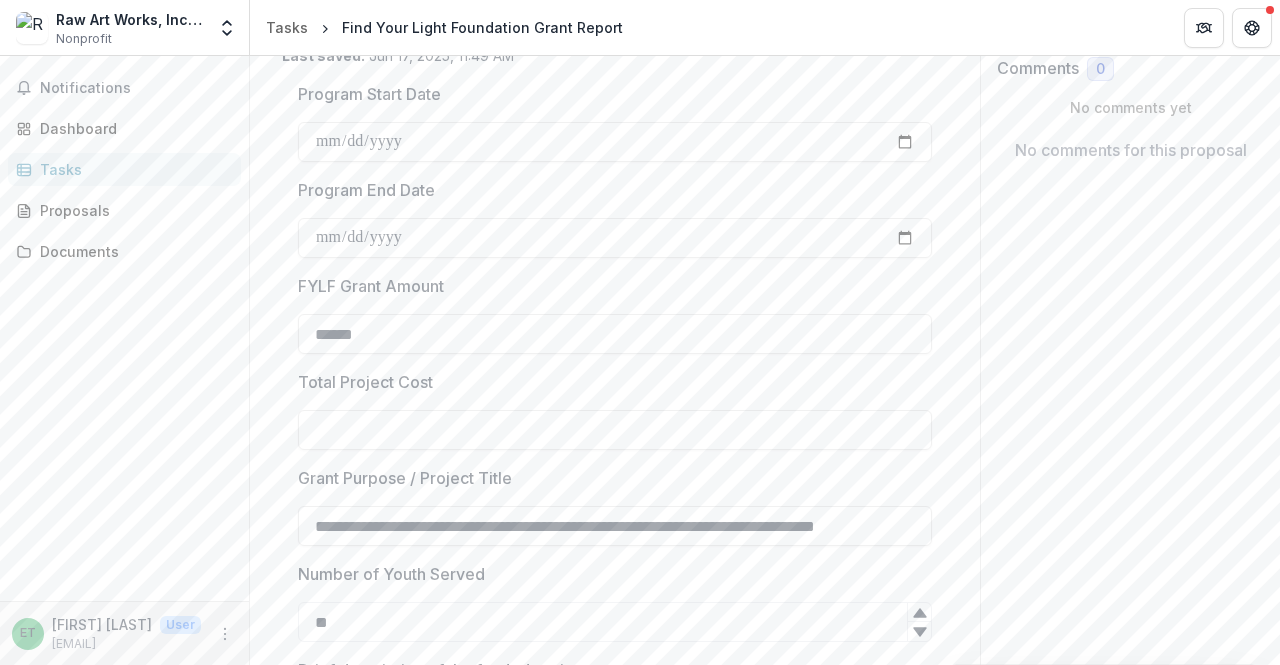 type on "**" 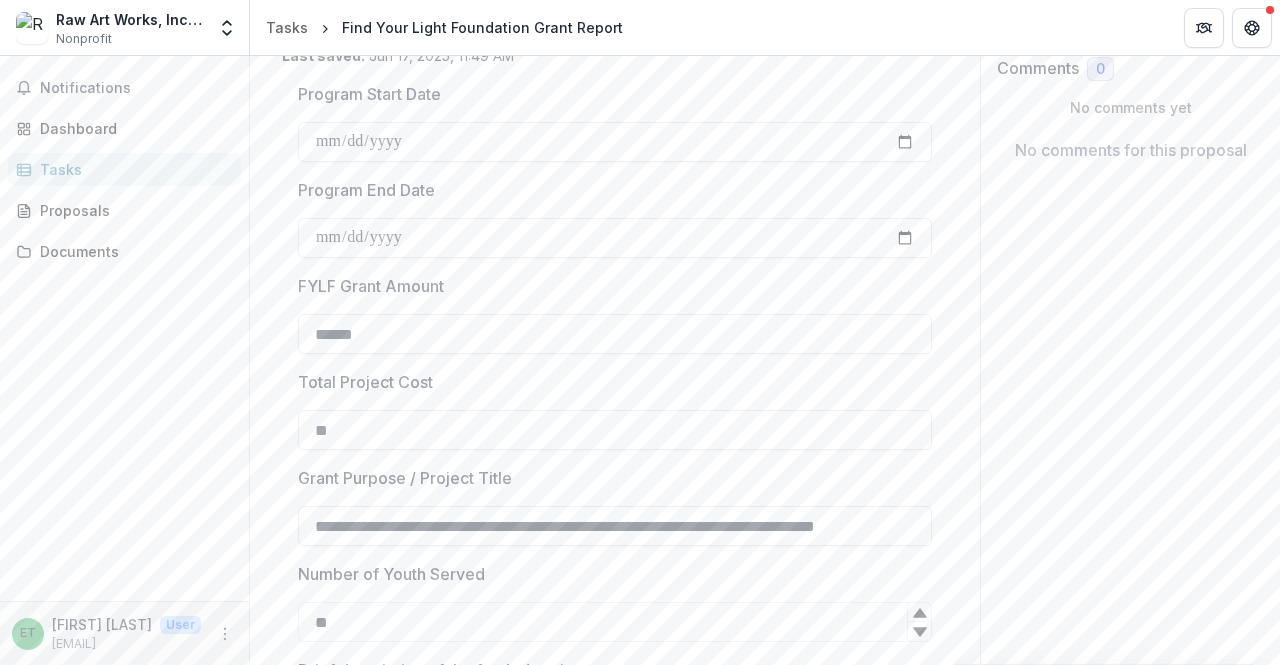 click on "**********" at bounding box center (615, 2290) 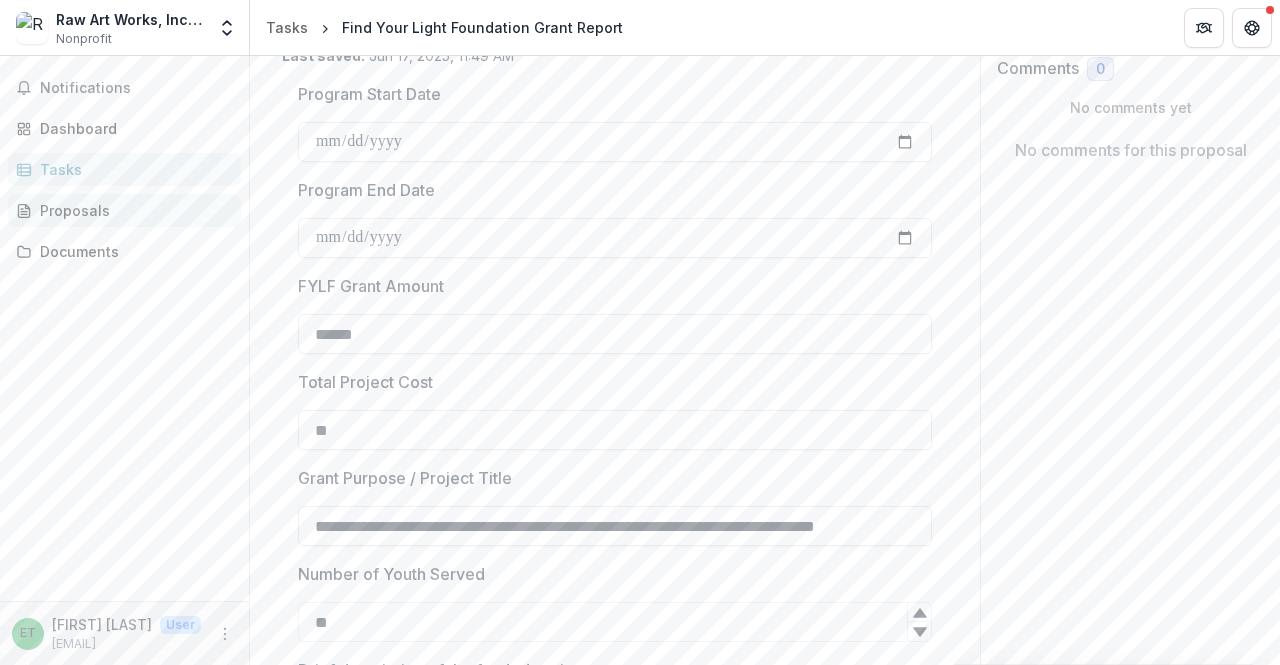 click on "Proposals" at bounding box center (132, 210) 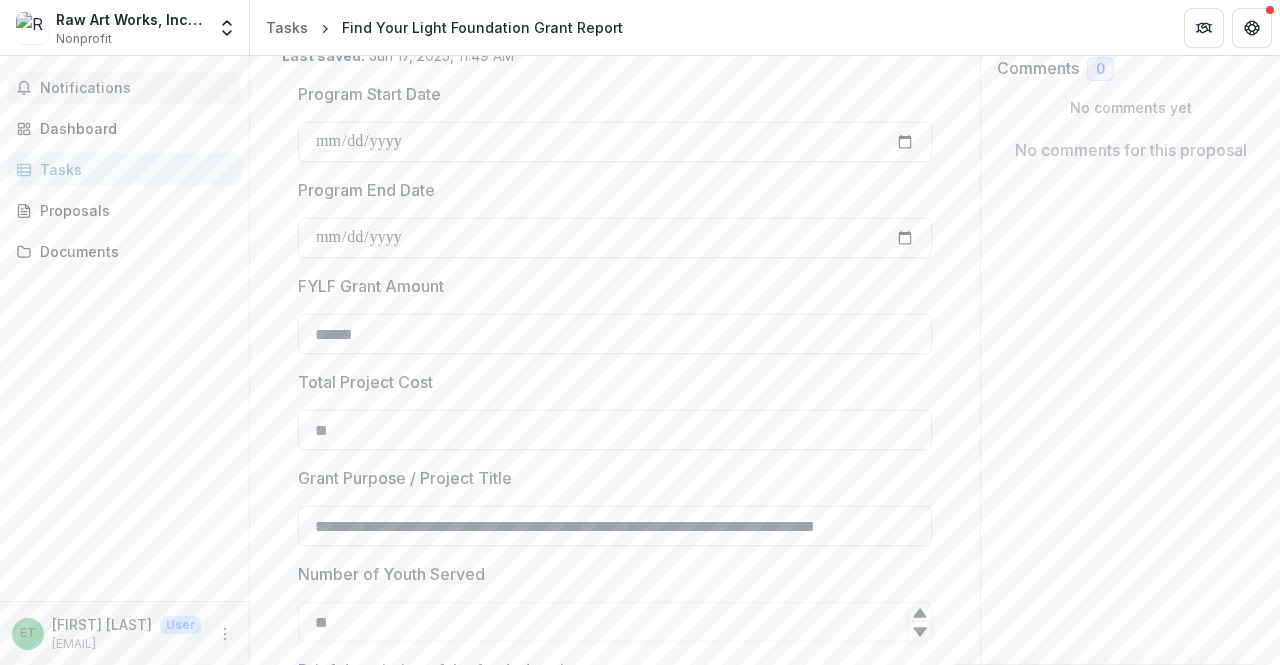 type 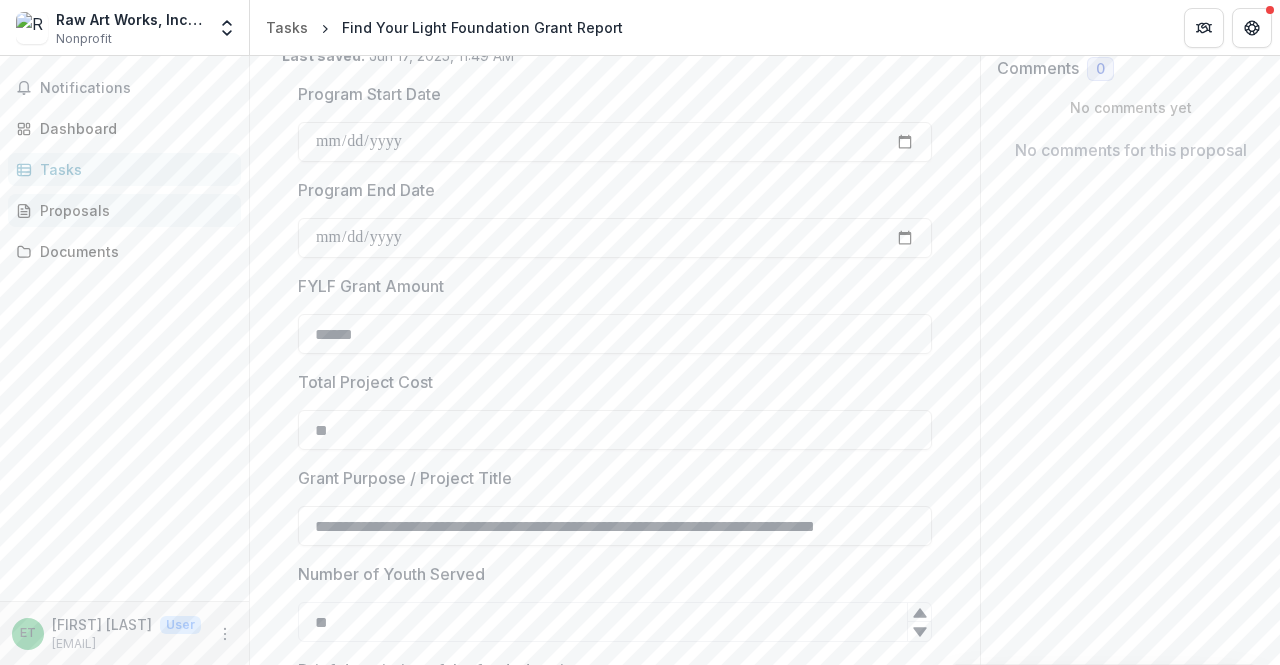 click on "Proposals" at bounding box center (132, 210) 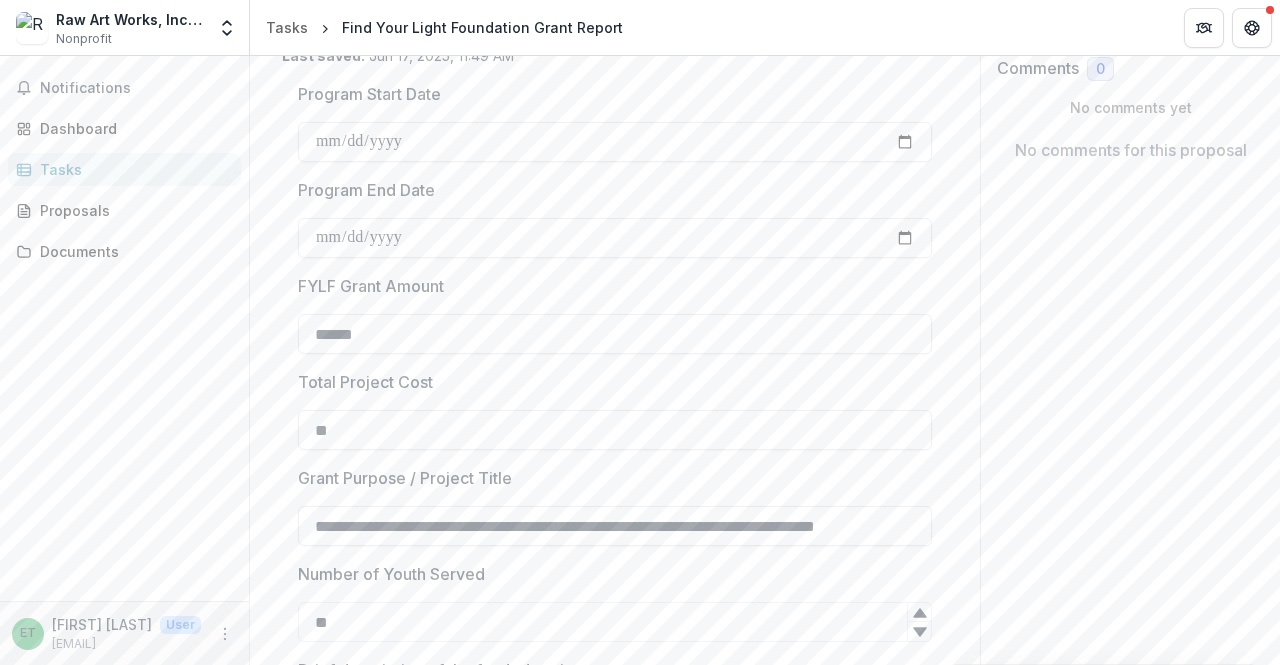 drag, startPoint x: 633, startPoint y: 445, endPoint x: 150, endPoint y: 447, distance: 483.00415 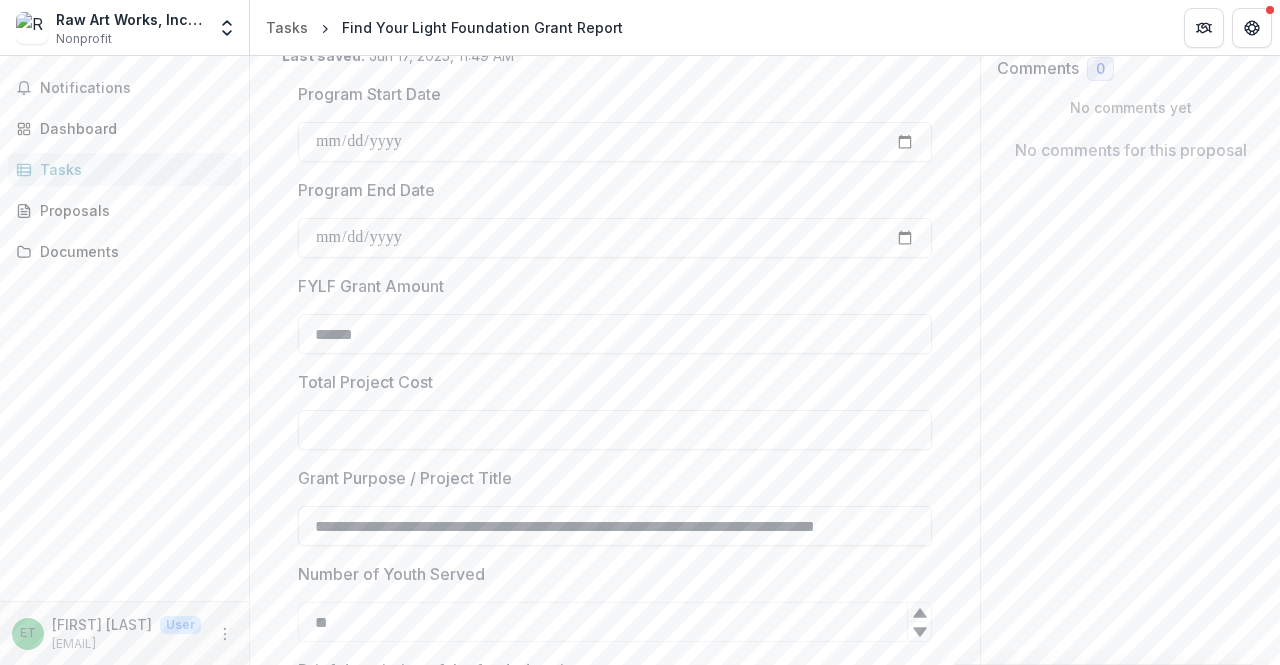 type on "**" 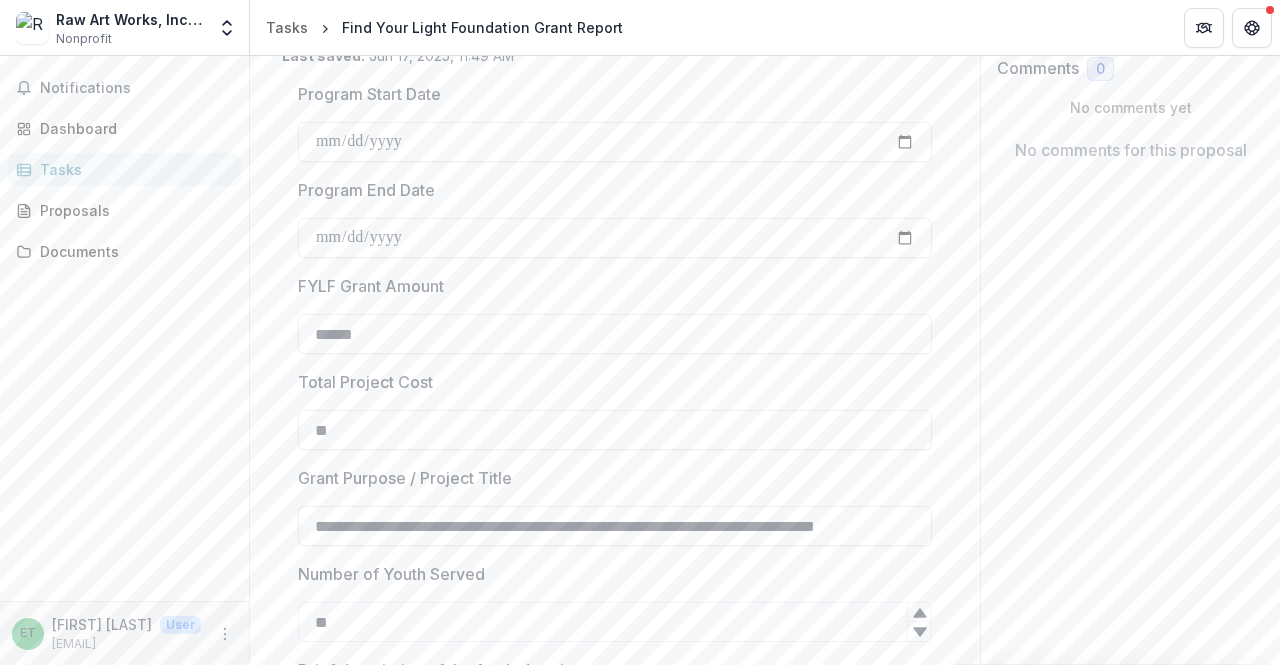 click on "Send comments or questions to   Find Your Light  in the box below.   Find Your Light  will be notified via email of your comment. Comments 0 No comments yet No comments for this proposal ET [FIRST] T Add Comment" at bounding box center [1130, 2282] 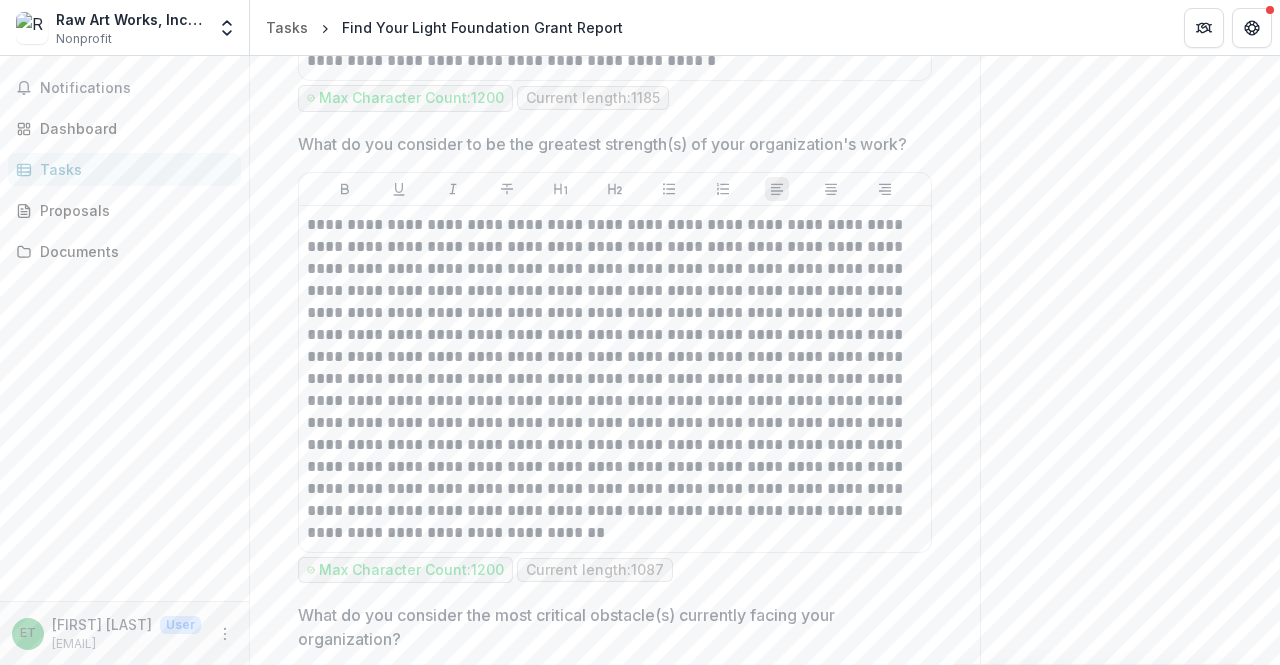 scroll, scrollTop: 2241, scrollLeft: 0, axis: vertical 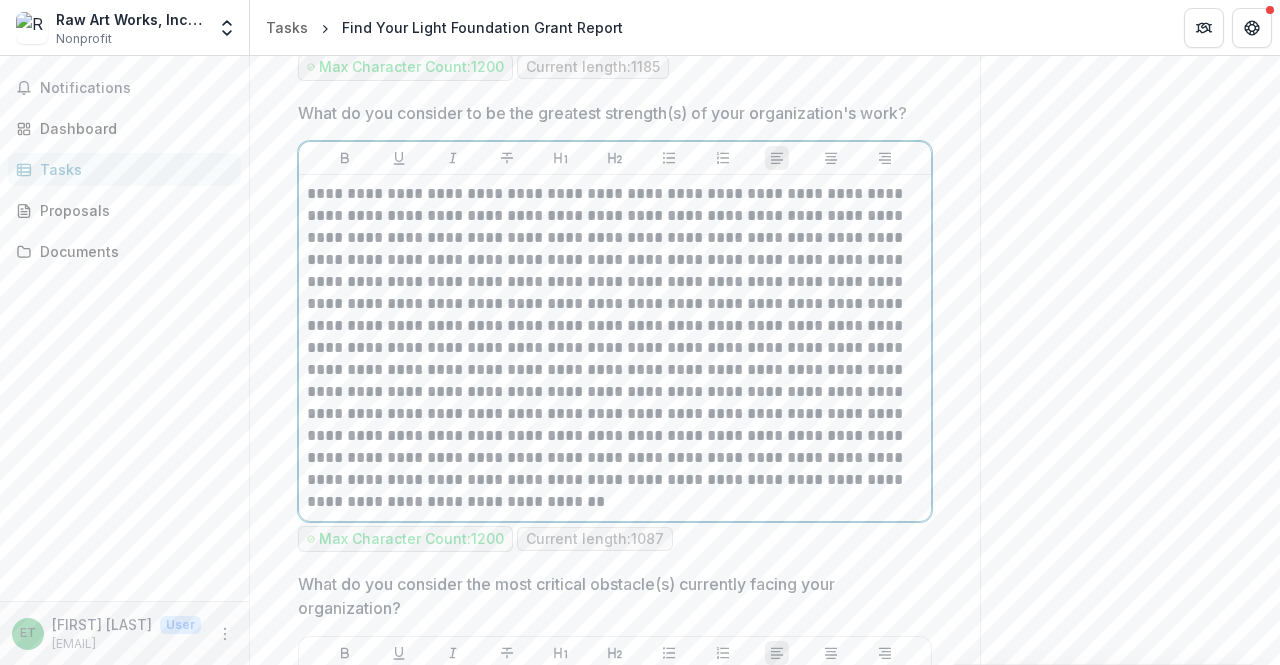 click at bounding box center (612, 348) 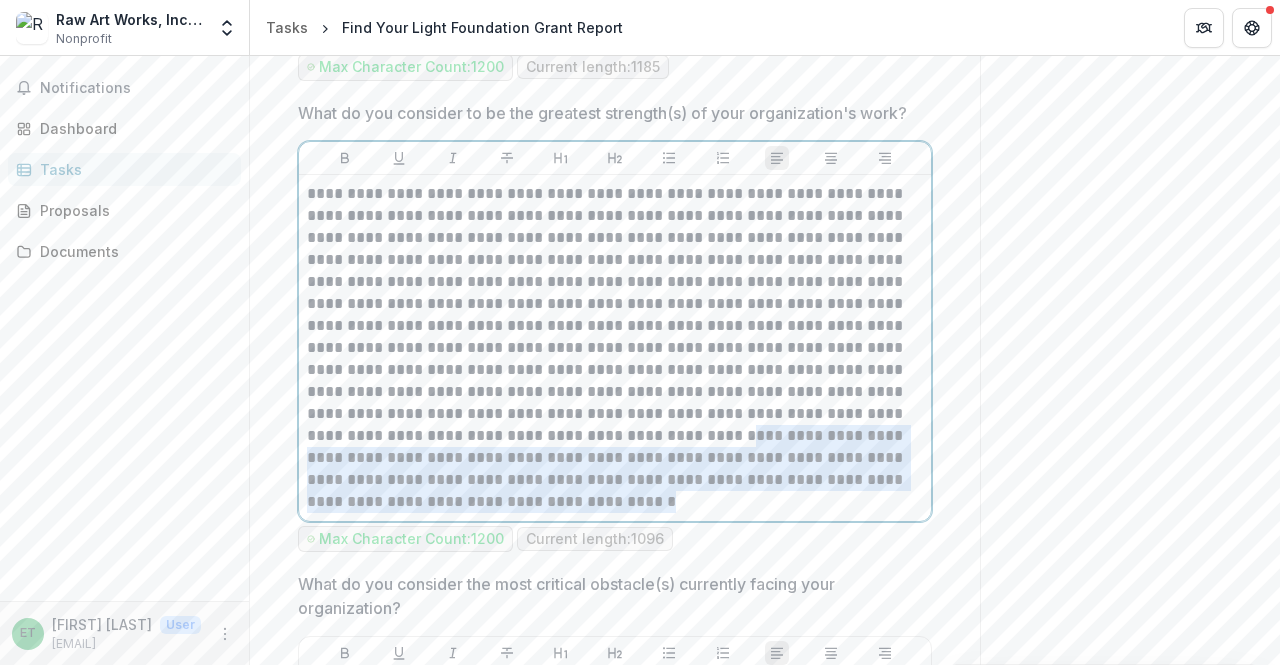 drag, startPoint x: 620, startPoint y: 544, endPoint x: 619, endPoint y: 487, distance: 57.00877 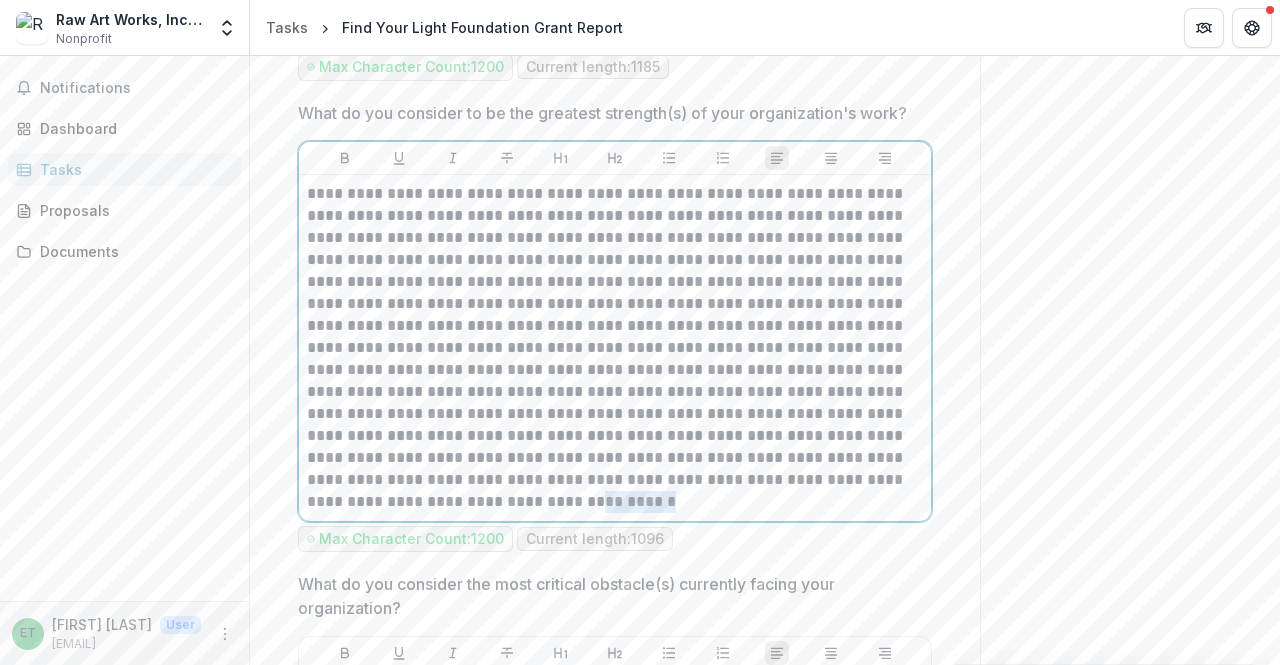 drag, startPoint x: 595, startPoint y: 543, endPoint x: 522, endPoint y: 541, distance: 73.02739 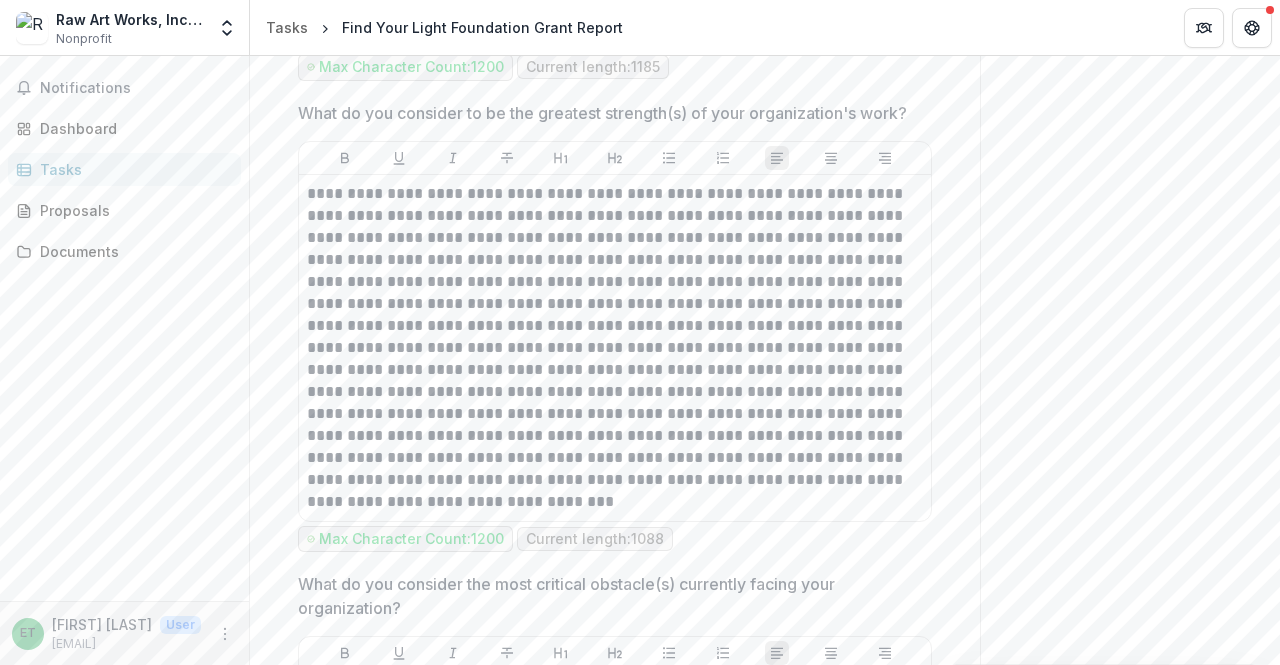 click on "Send comments or questions to   Find Your Light  in the box below.   Find Your Light  will be notified via email of your comment. Comments 0 No comments yet No comments for this proposal ET [FIRST] T Add Comment" at bounding box center [1130, 182] 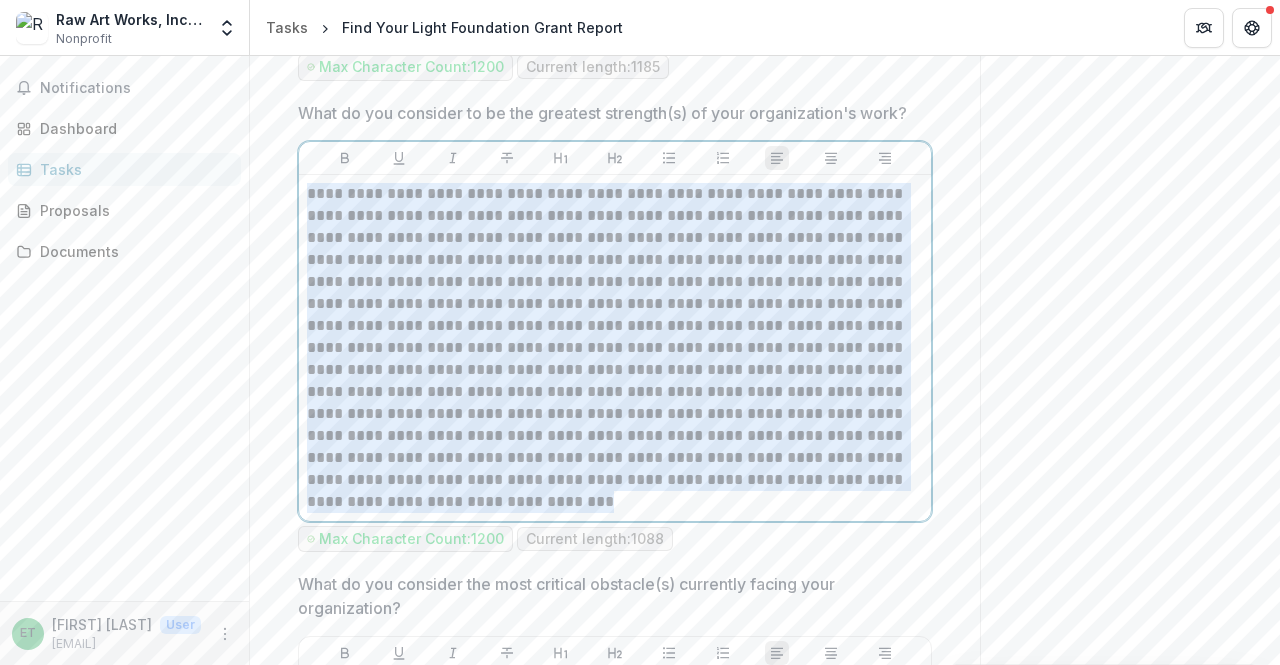 drag, startPoint x: 592, startPoint y: 541, endPoint x: 260, endPoint y: 200, distance: 475.9254 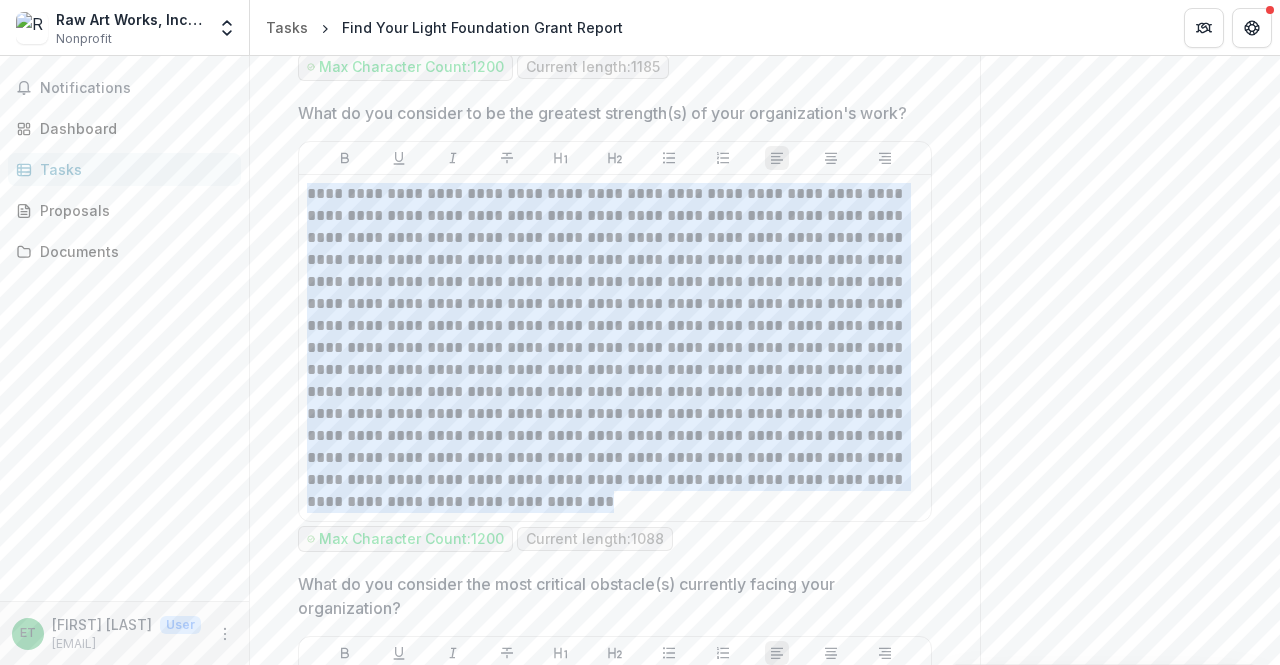 click on "Send comments or questions to   Find Your Light  in the box below.   Find Your Light  will be notified via email of your comment. Comments 0 No comments yet No comments for this proposal ET [FIRST] T Add Comment" at bounding box center (1130, 182) 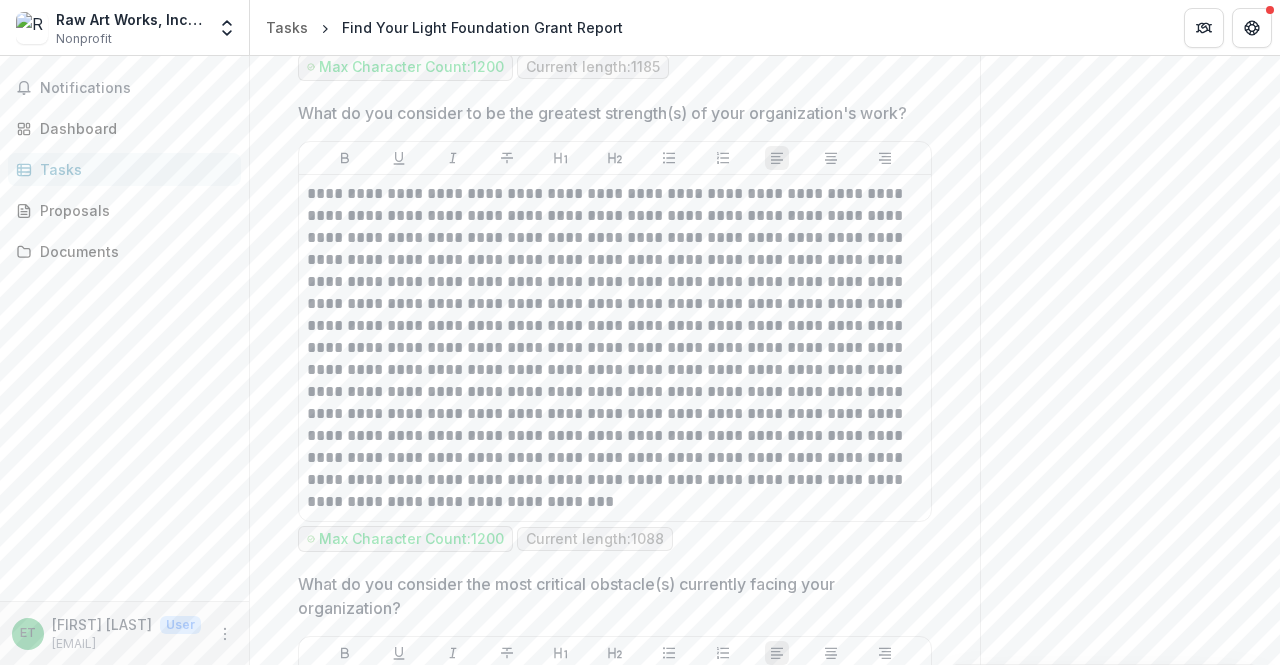 click on "Send comments or questions to   Find Your Light  in the box below.   Find Your Light  will be notified via email of your comment. Comments 0 No comments yet No comments for this proposal ET [FIRST] T Add Comment" at bounding box center [1130, 182] 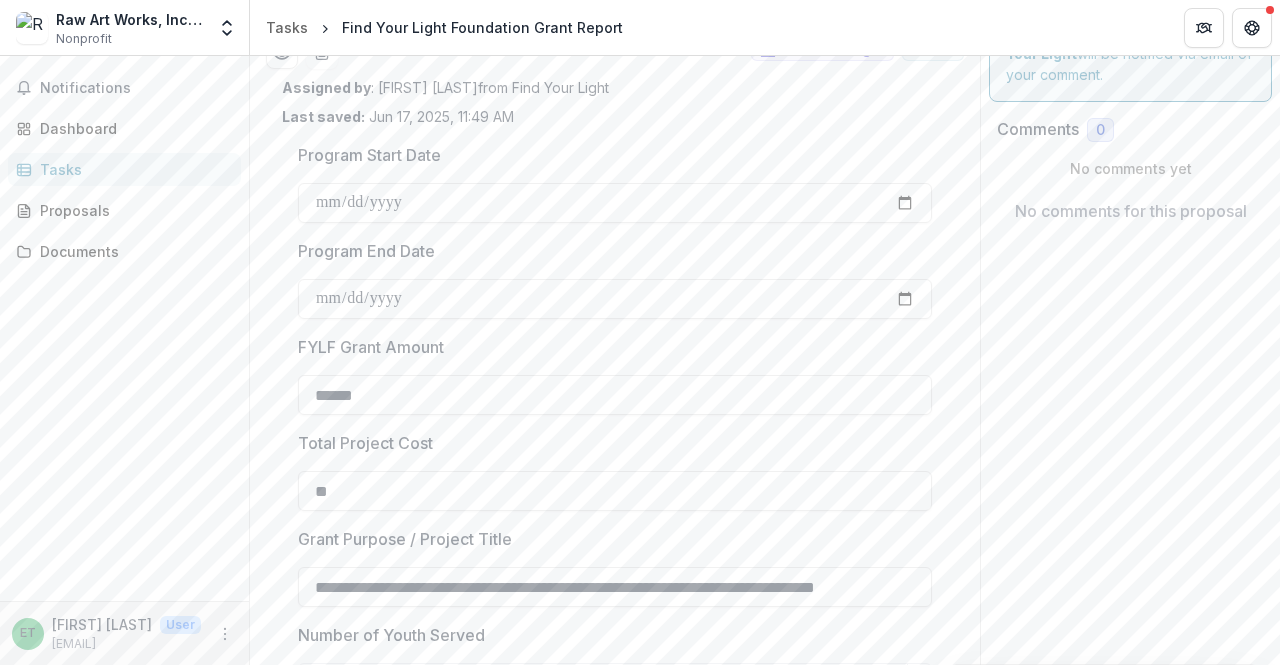 scroll, scrollTop: 0, scrollLeft: 0, axis: both 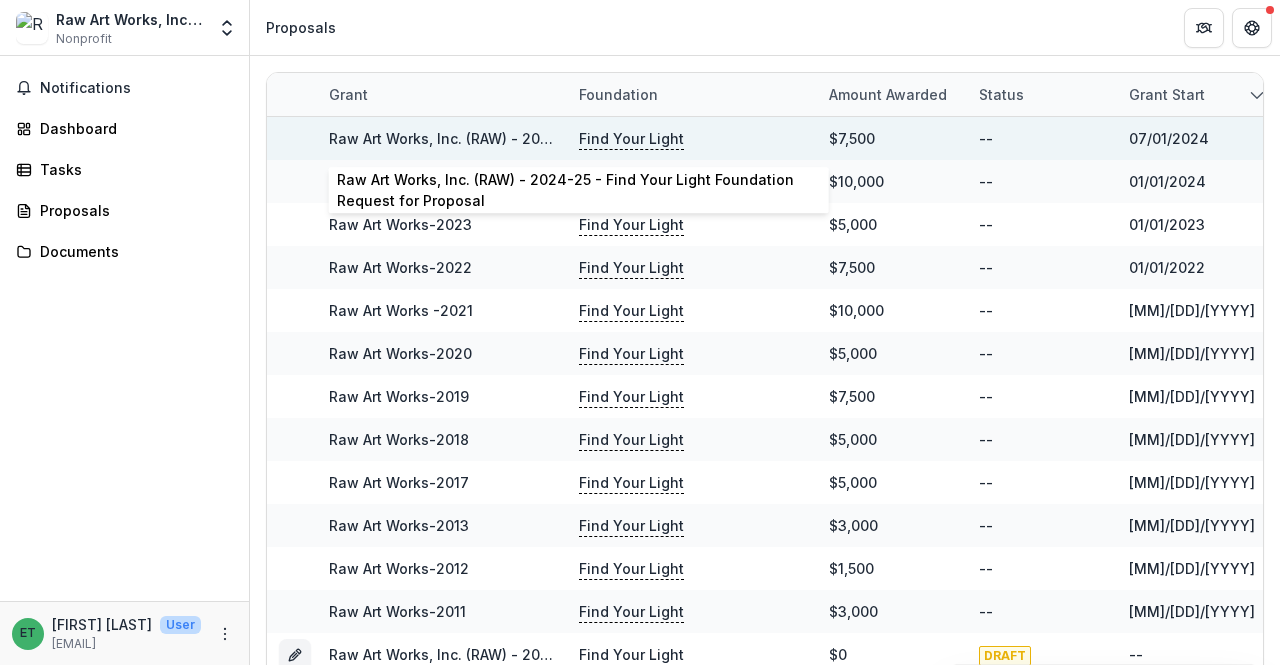 click on "Raw Art Works, Inc. (RAW) - 2024-25 - Find Your Light Foundation Request for Proposal" at bounding box center (633, 138) 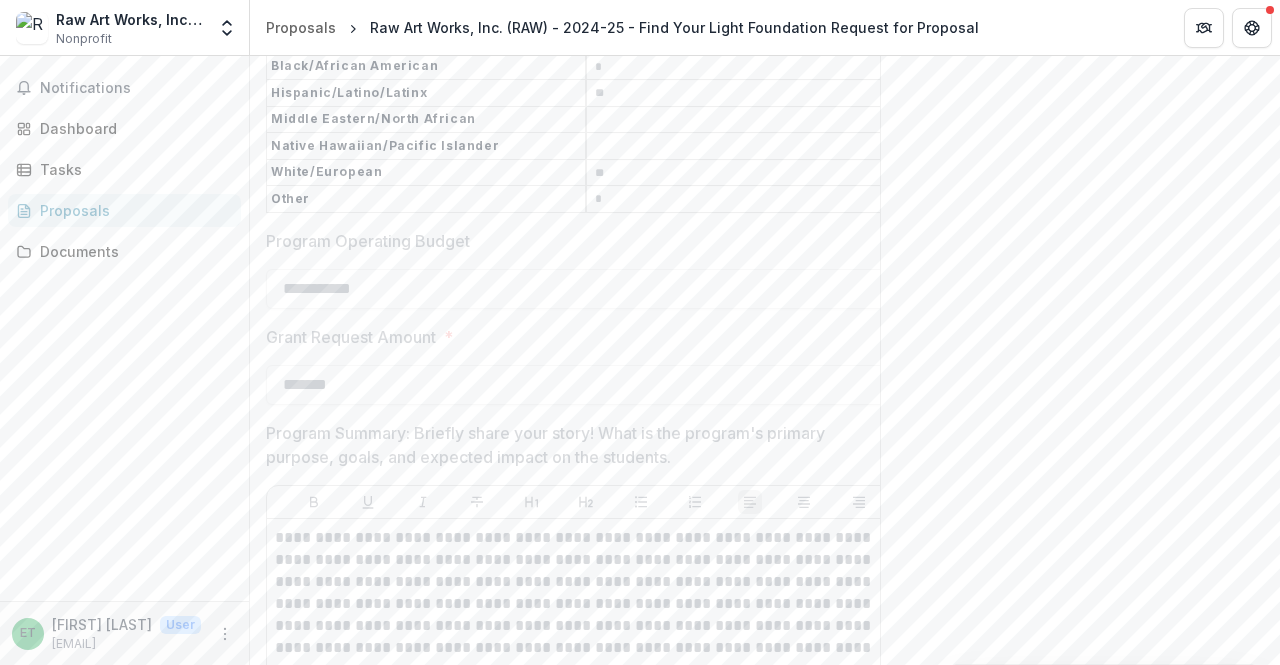 scroll, scrollTop: 2600, scrollLeft: 0, axis: vertical 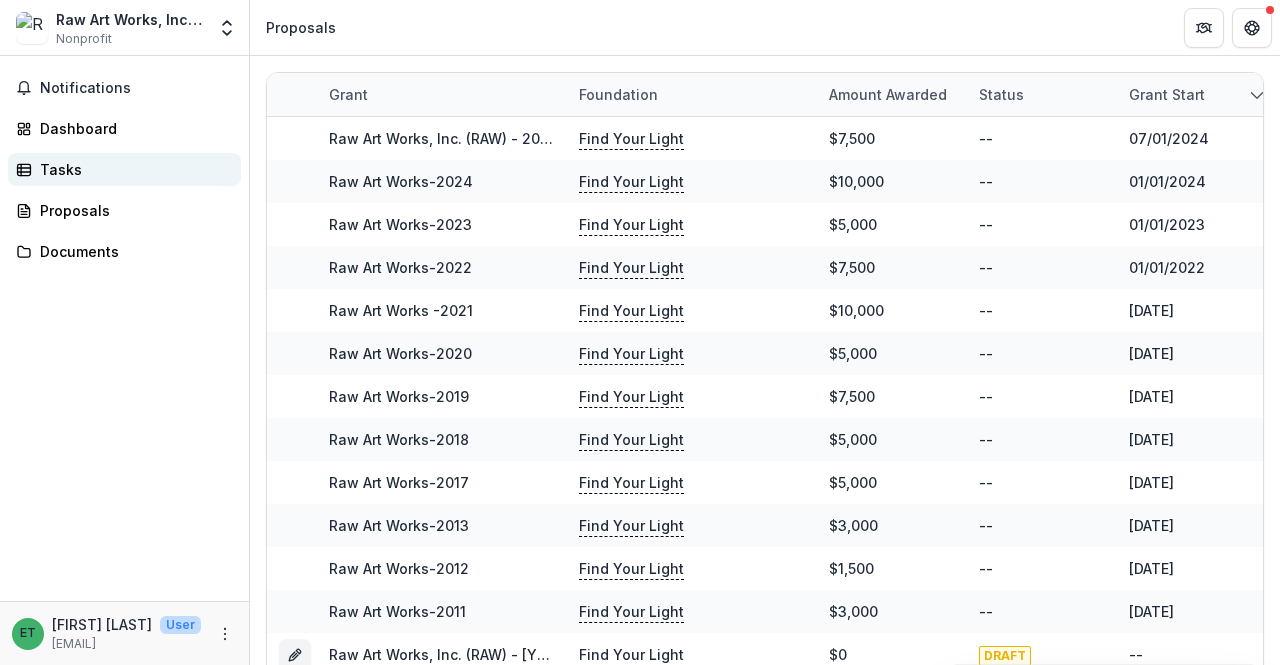 click on "Tasks" at bounding box center [132, 169] 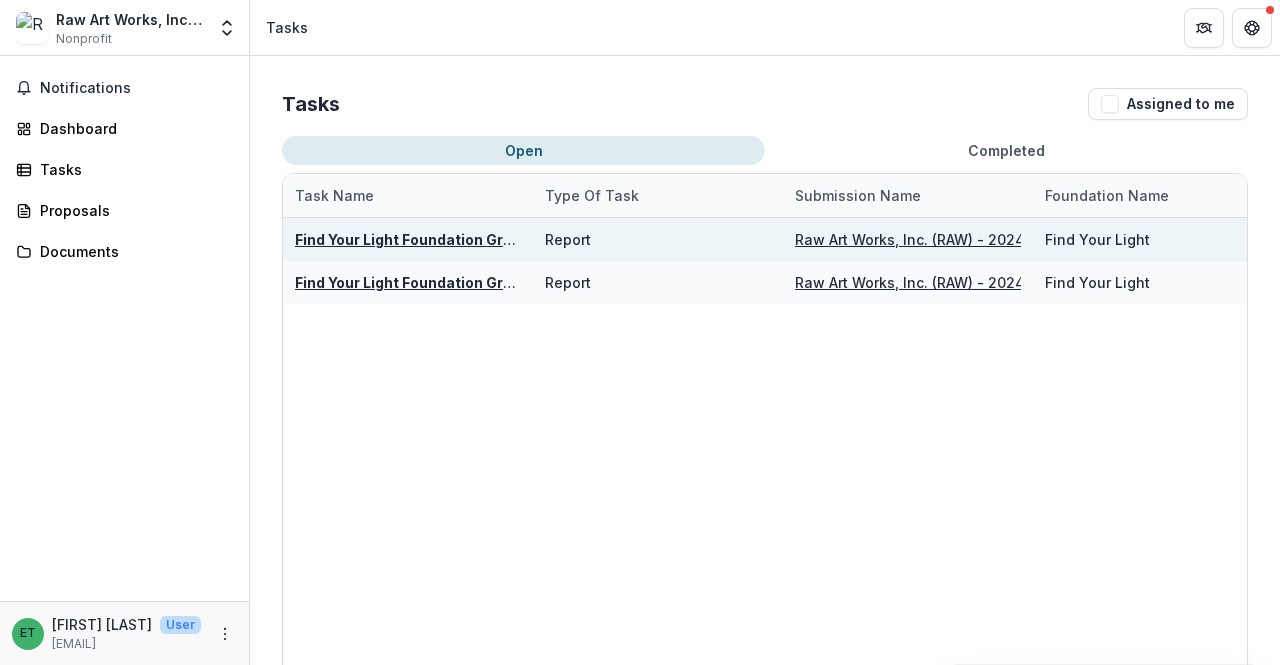 click on "Find Your Light Foundation Grant Report" at bounding box center (437, 239) 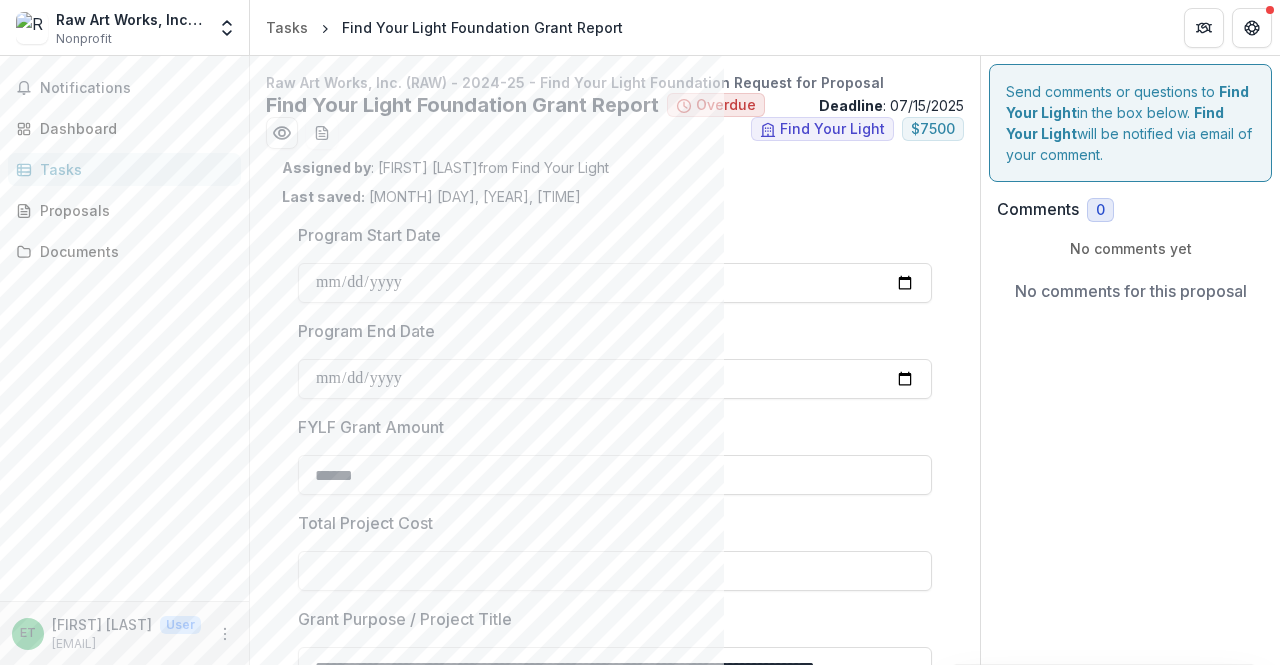 click on "Raw Art Works, Inc. (RAW)" at bounding box center [130, 19] 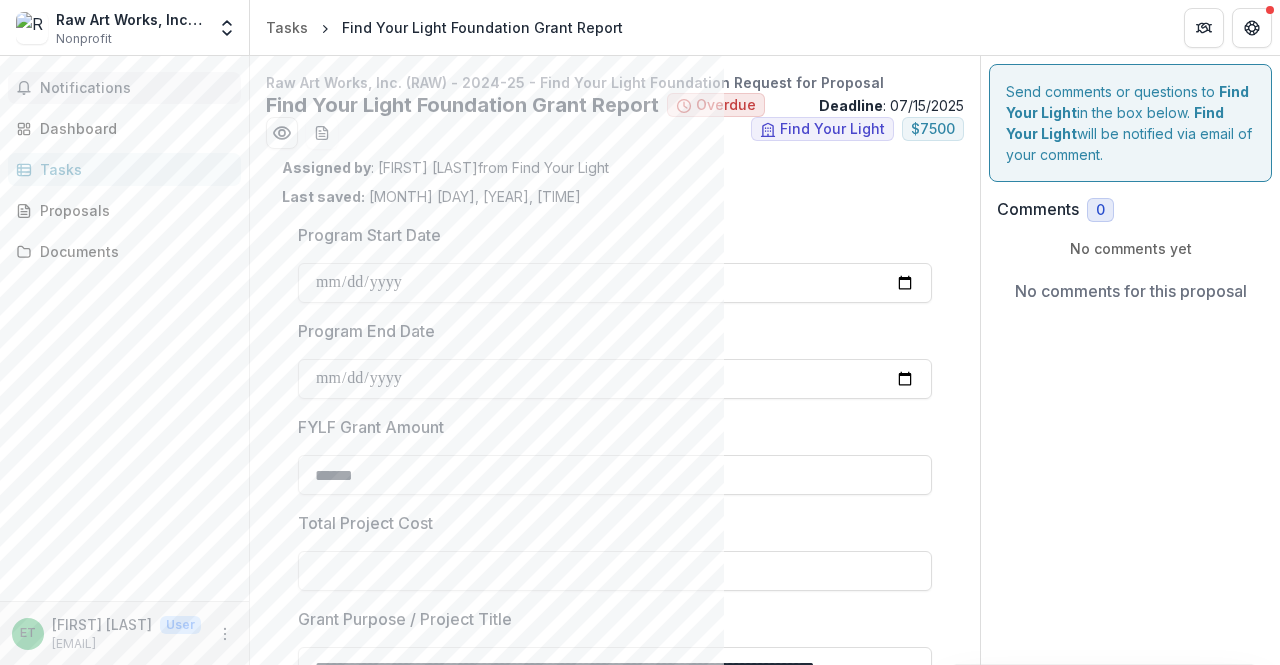 click on "Notifications" at bounding box center [136, 88] 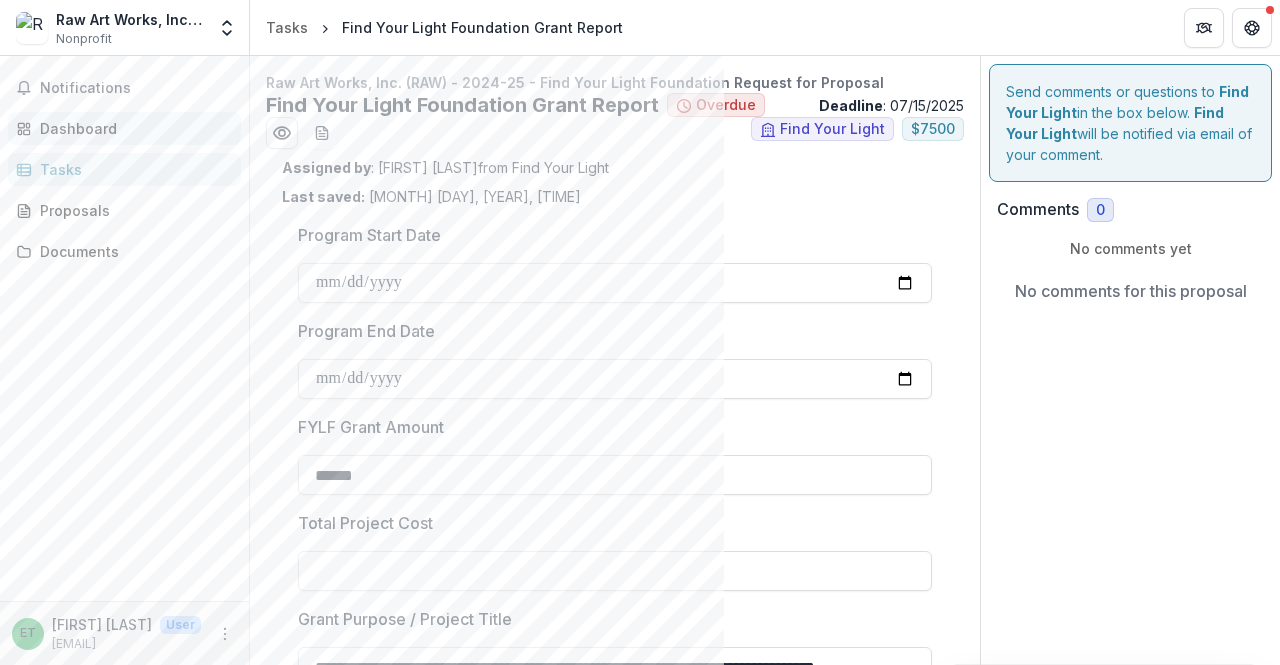 click on "Dashboard" at bounding box center [132, 128] 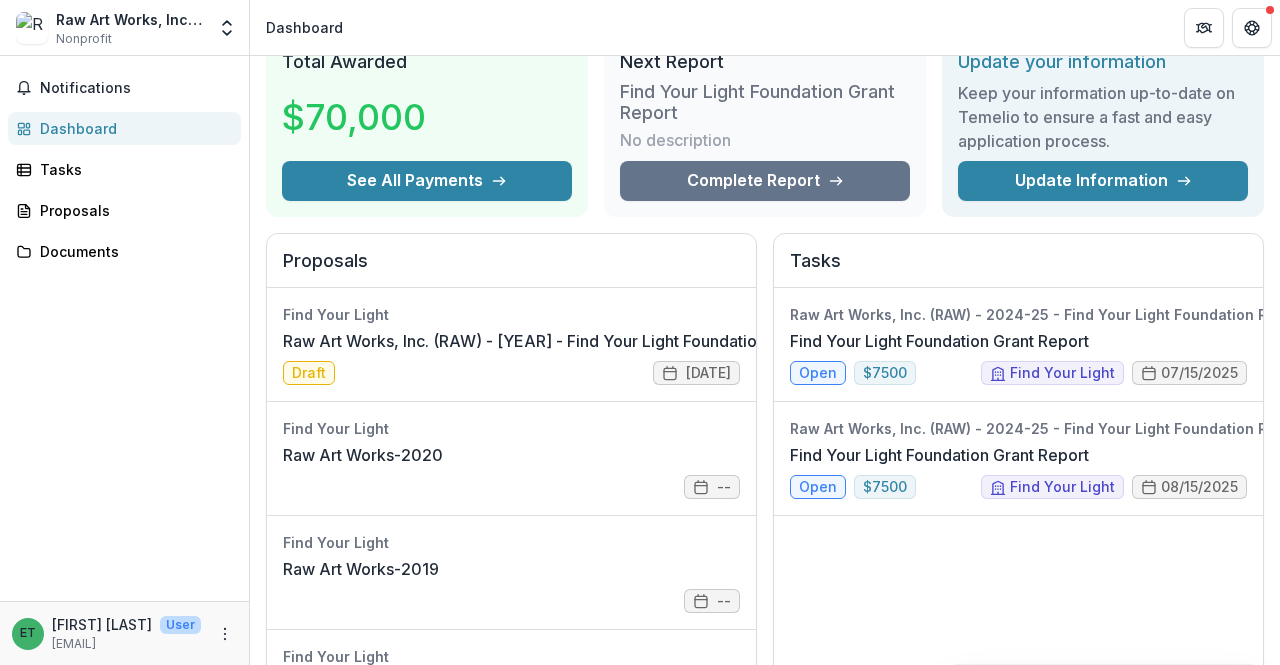 scroll, scrollTop: 200, scrollLeft: 0, axis: vertical 